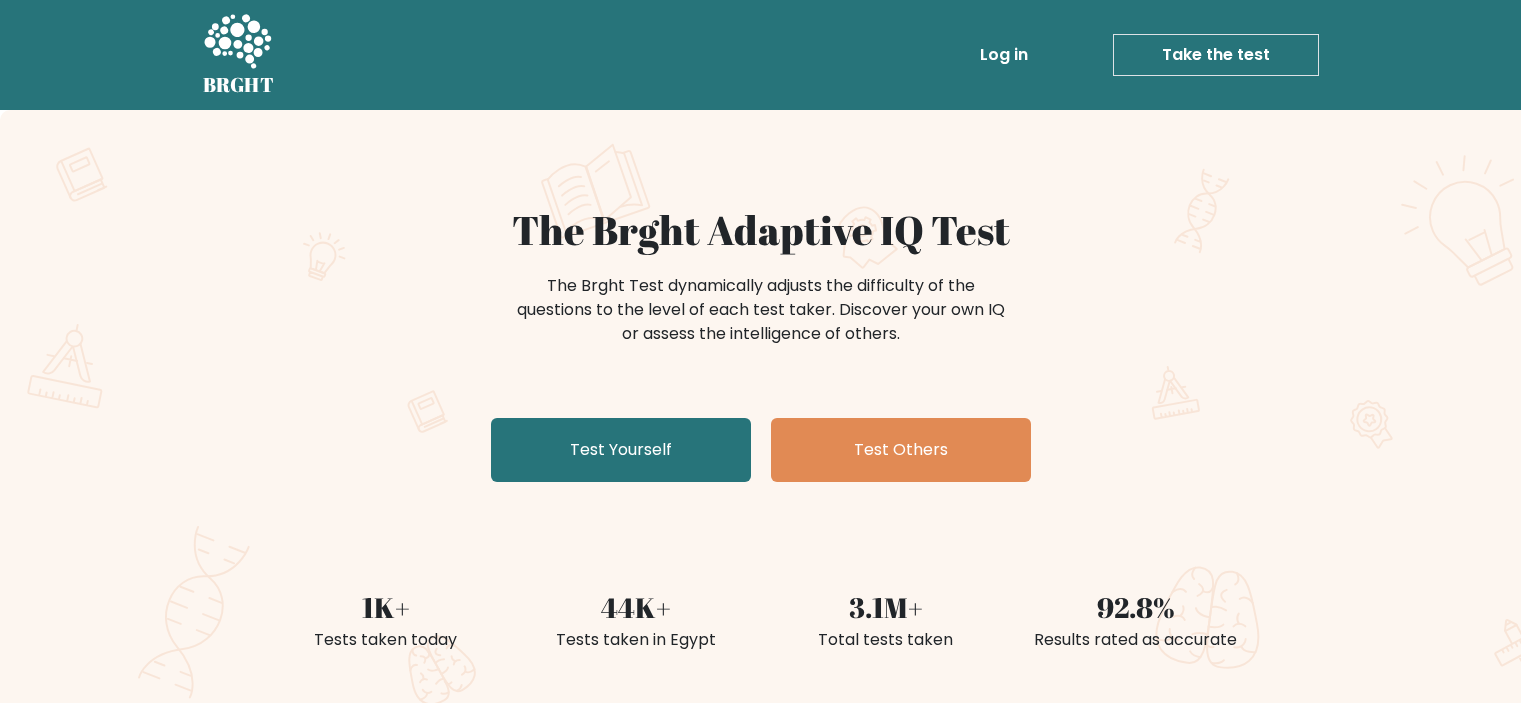 scroll, scrollTop: 0, scrollLeft: 0, axis: both 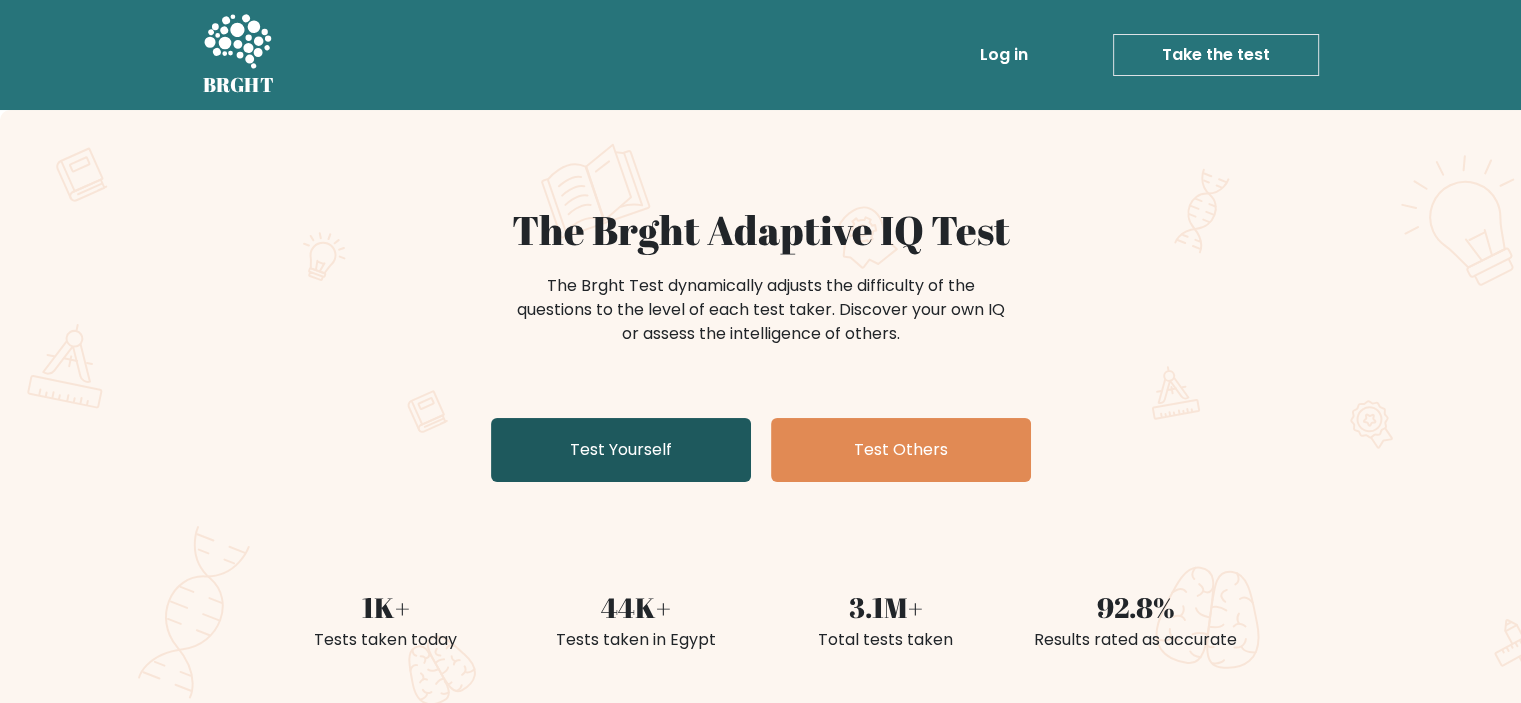 click on "Test Yourself" at bounding box center [621, 450] 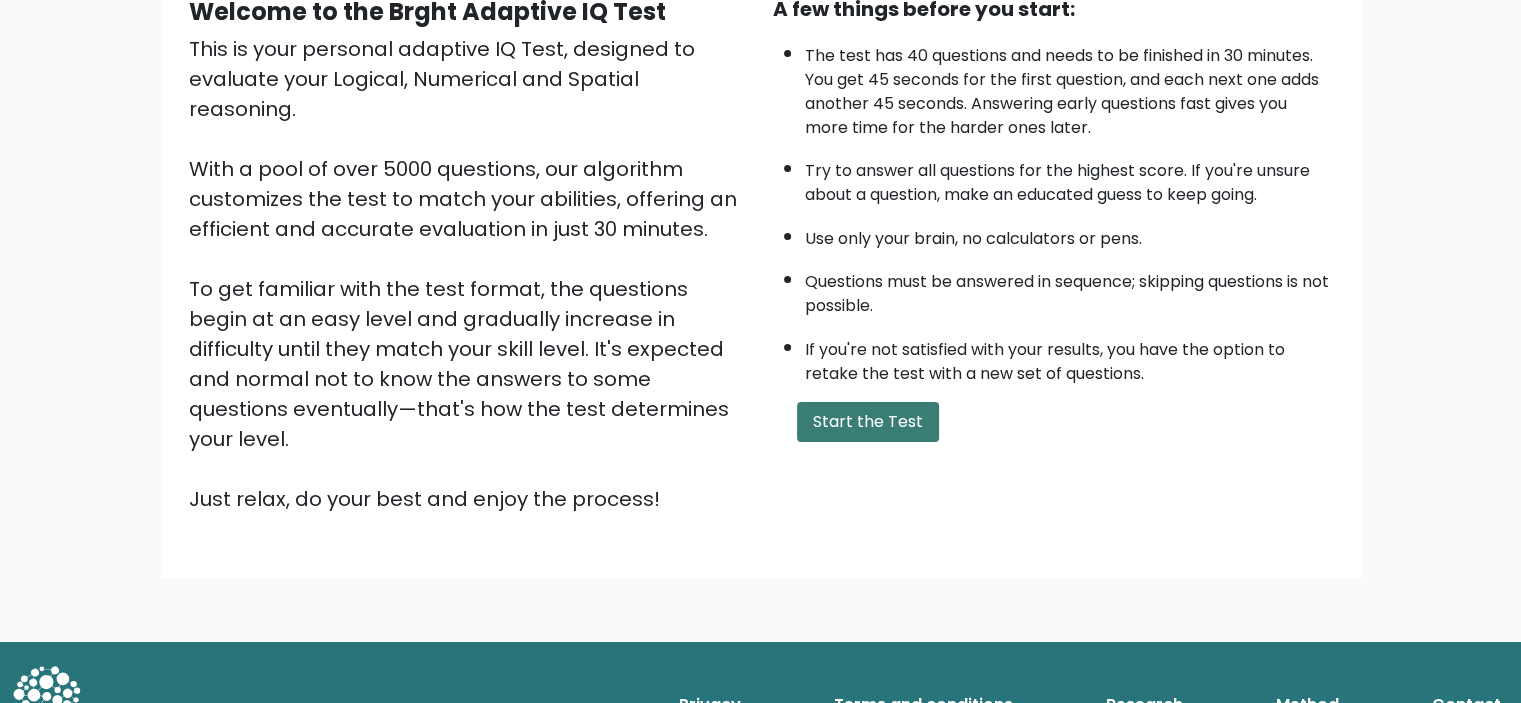 click on "Start the Test" at bounding box center [868, 422] 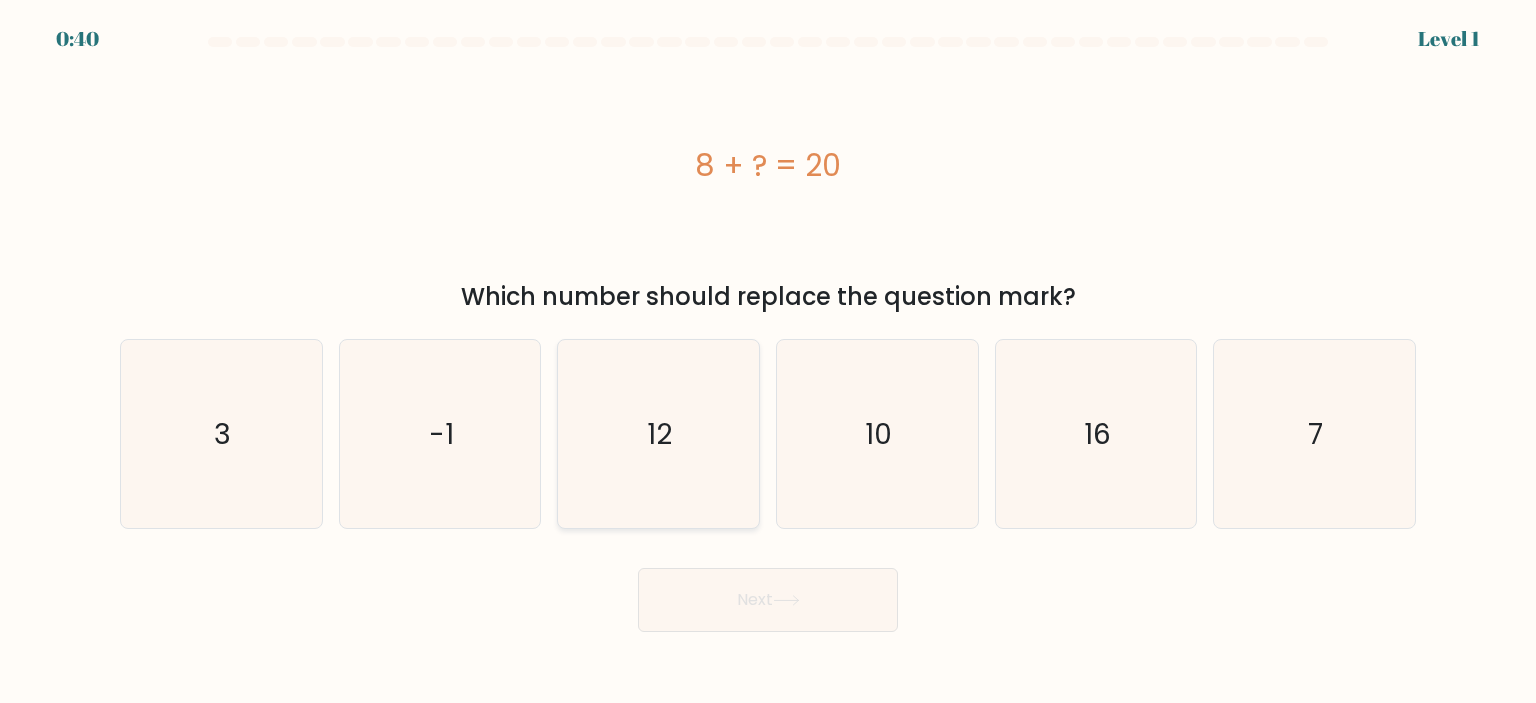 click on "12" at bounding box center (658, 434) 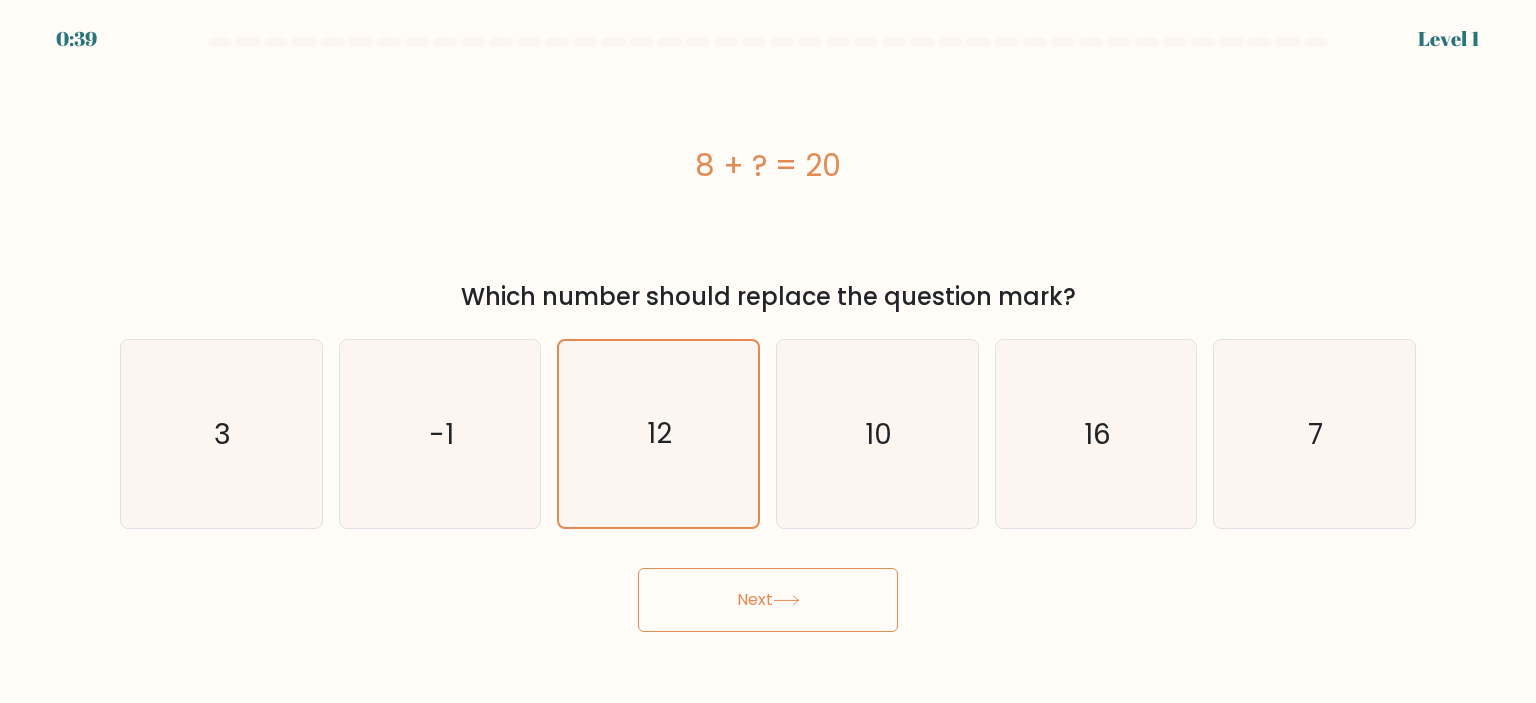 click on "Next" at bounding box center [768, 600] 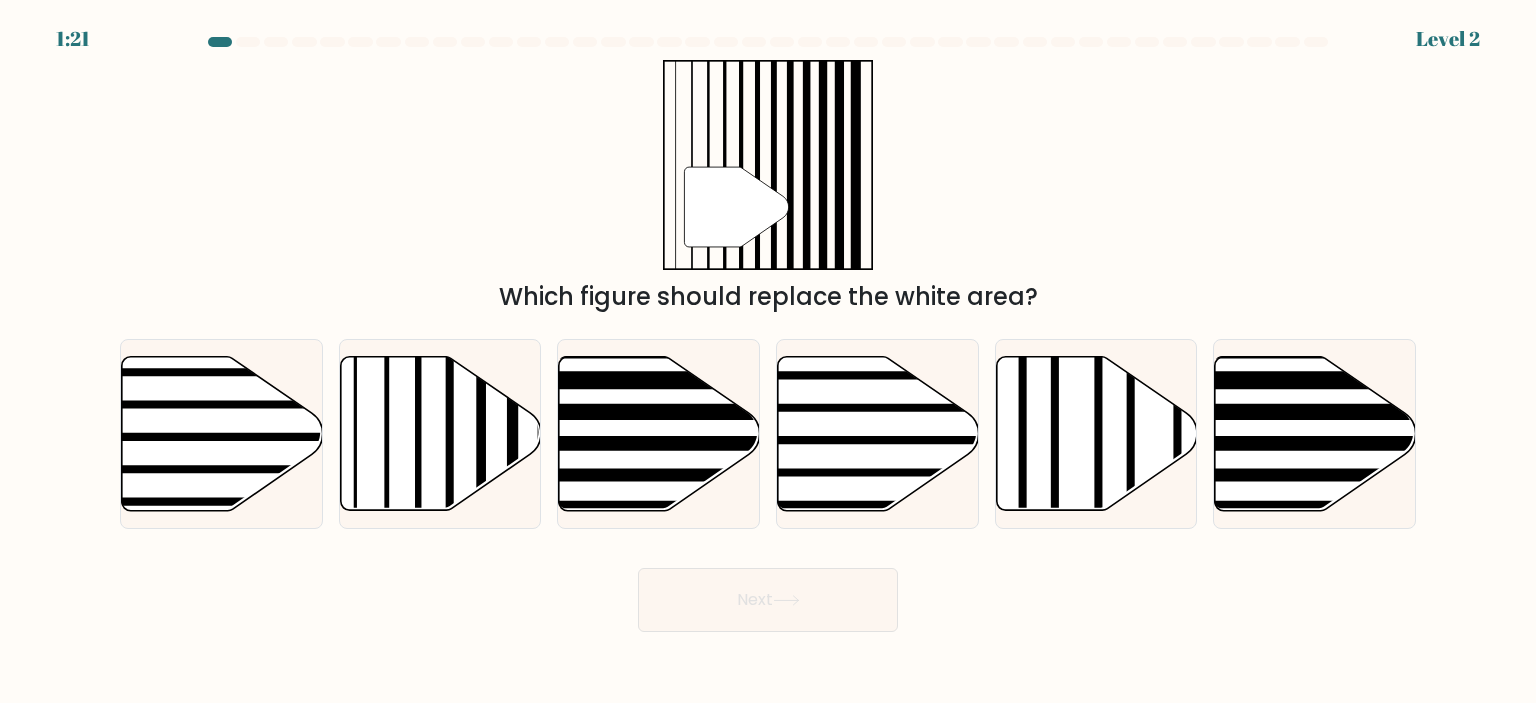 drag, startPoint x: 957, startPoint y: 347, endPoint x: 1094, endPoint y: 275, distance: 154.76756 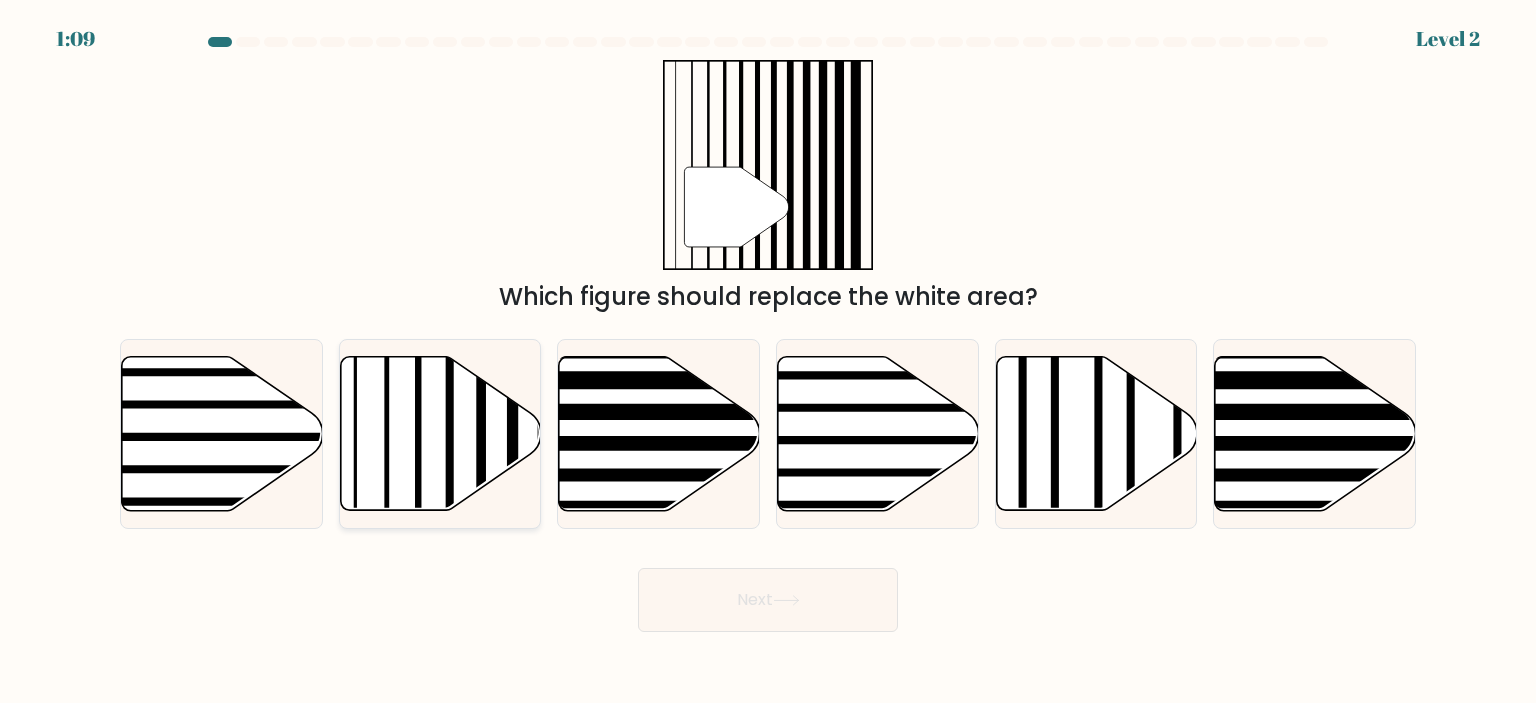 click at bounding box center [440, 433] 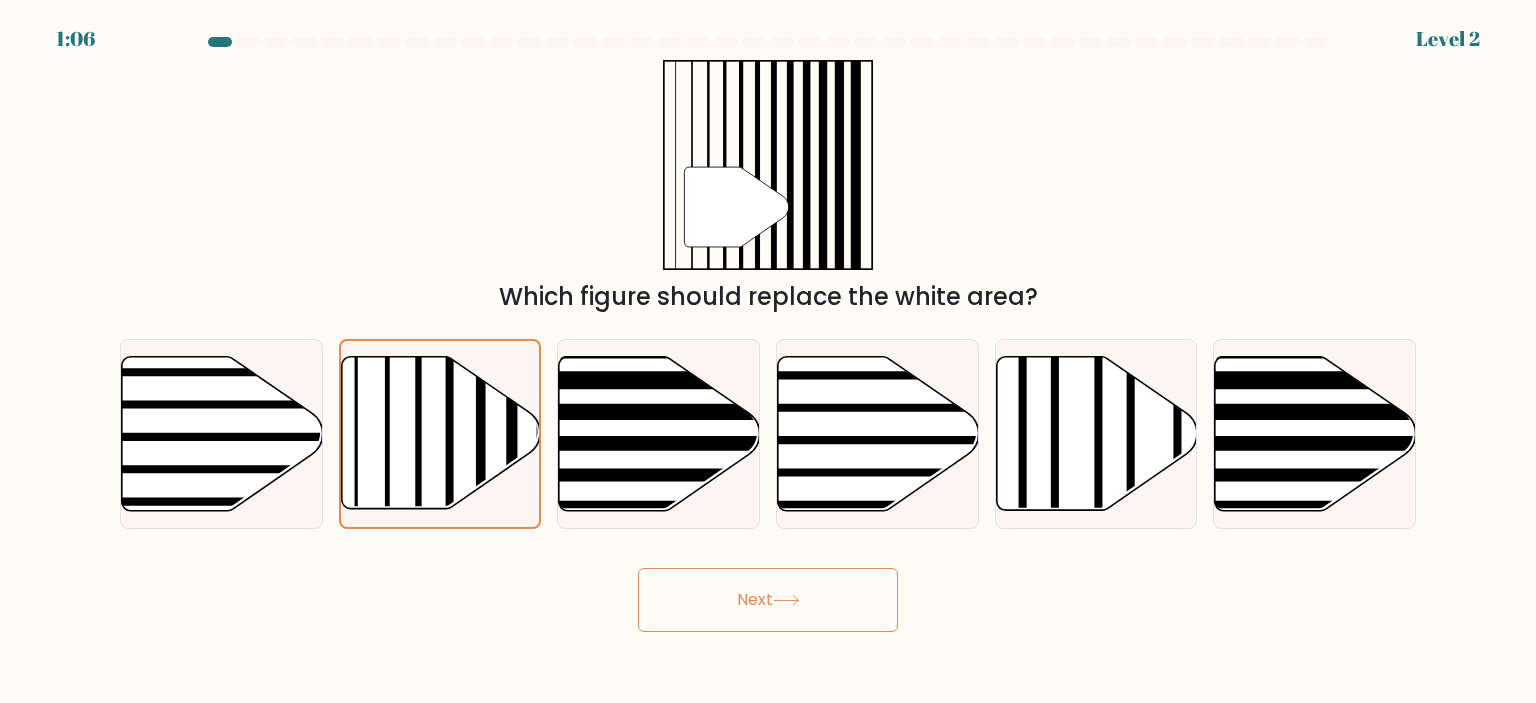 click on "Next" at bounding box center (768, 600) 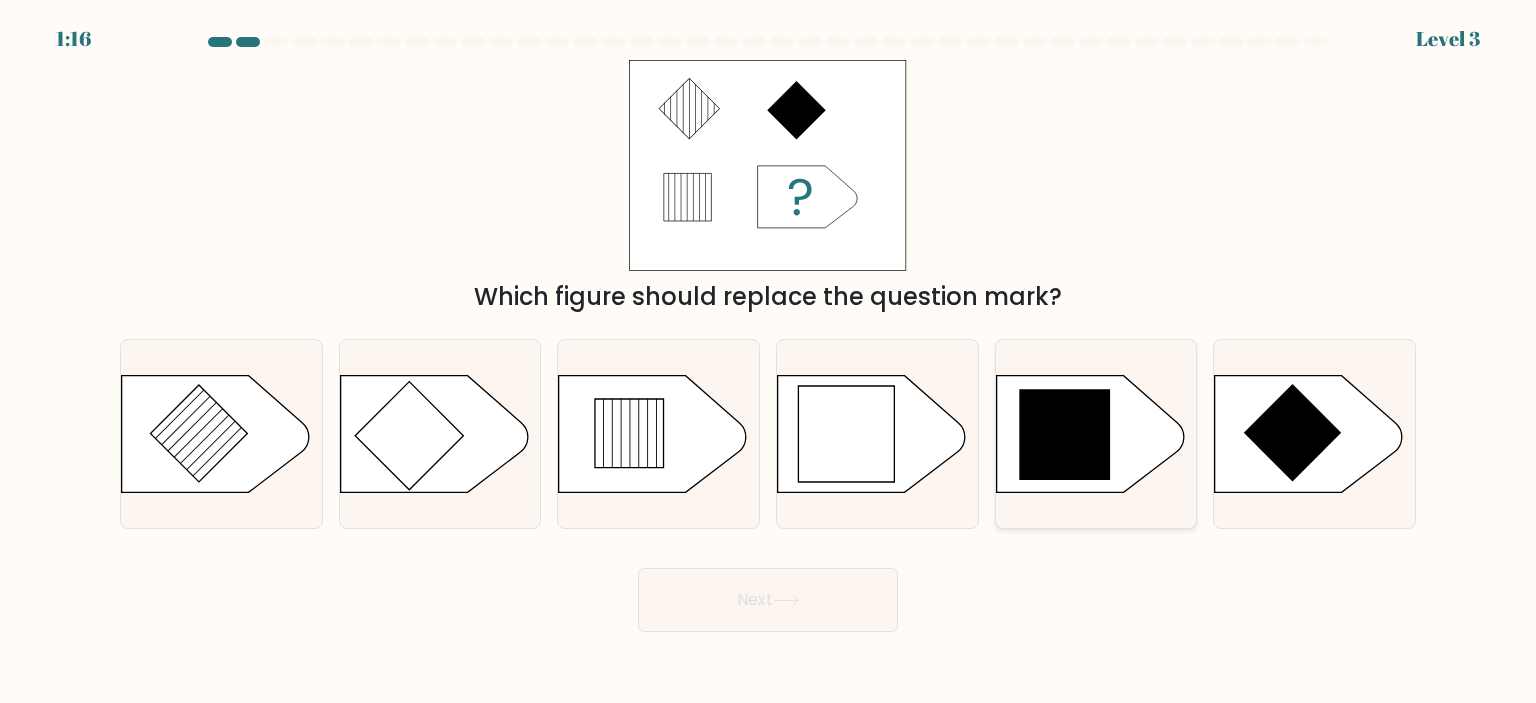 click at bounding box center [1096, 434] 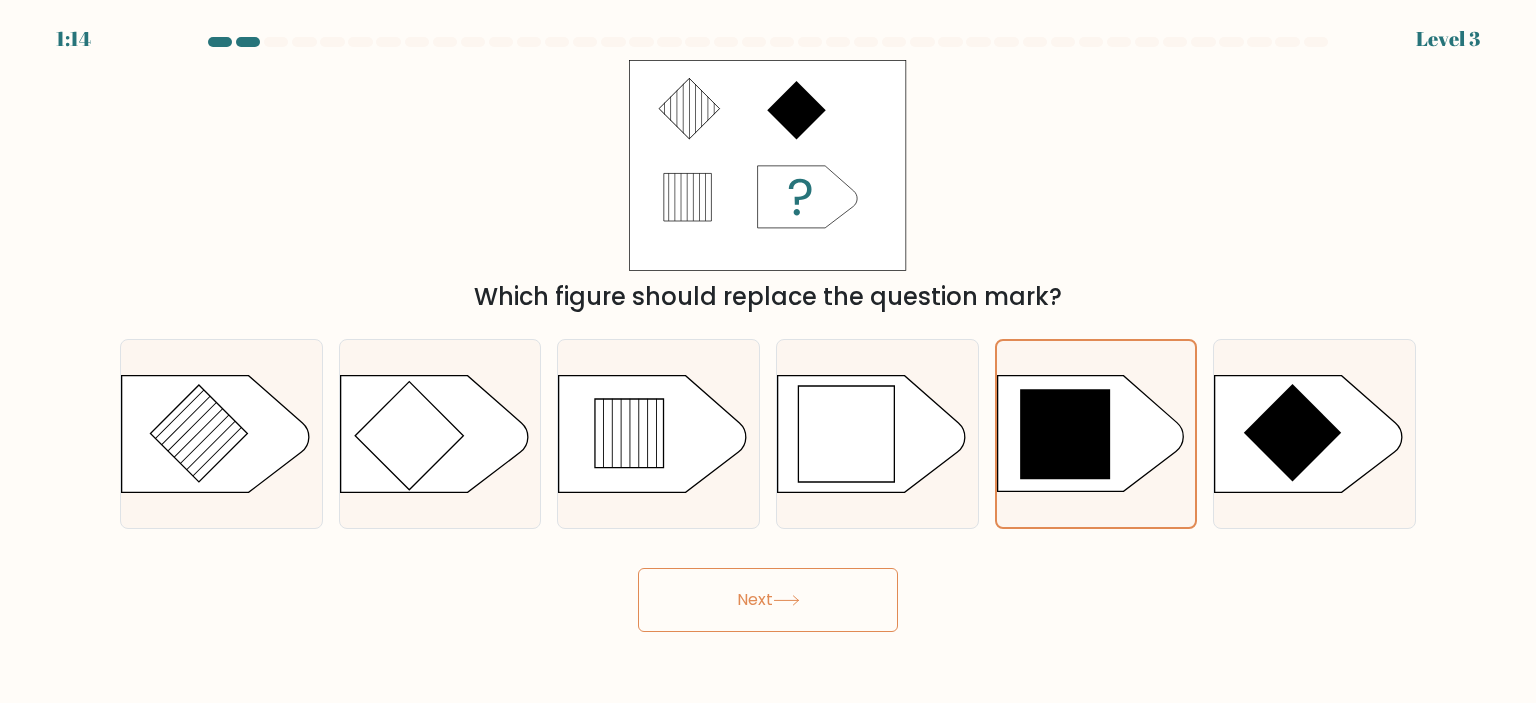 click on "Next" at bounding box center (768, 600) 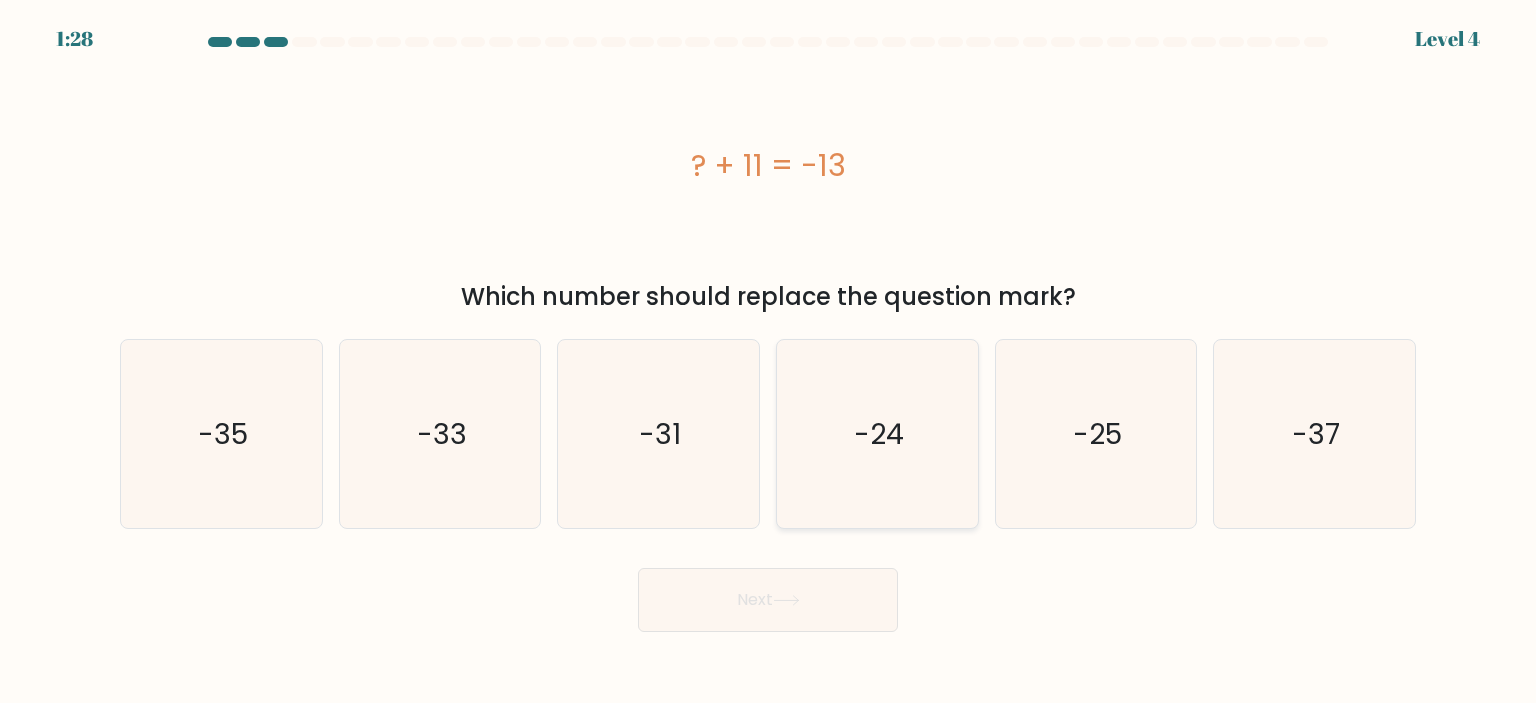 click on "-24" at bounding box center [879, 434] 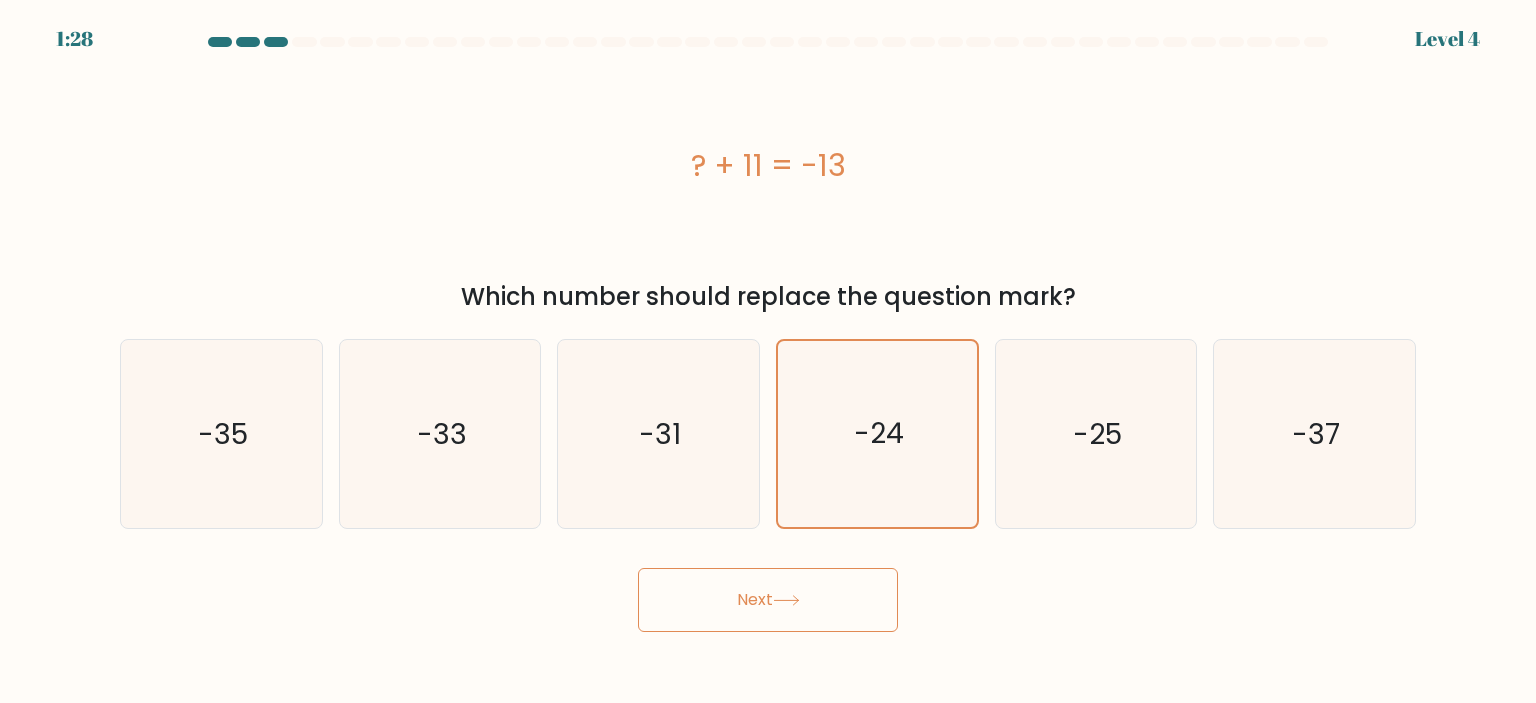 click on "Next" at bounding box center [768, 600] 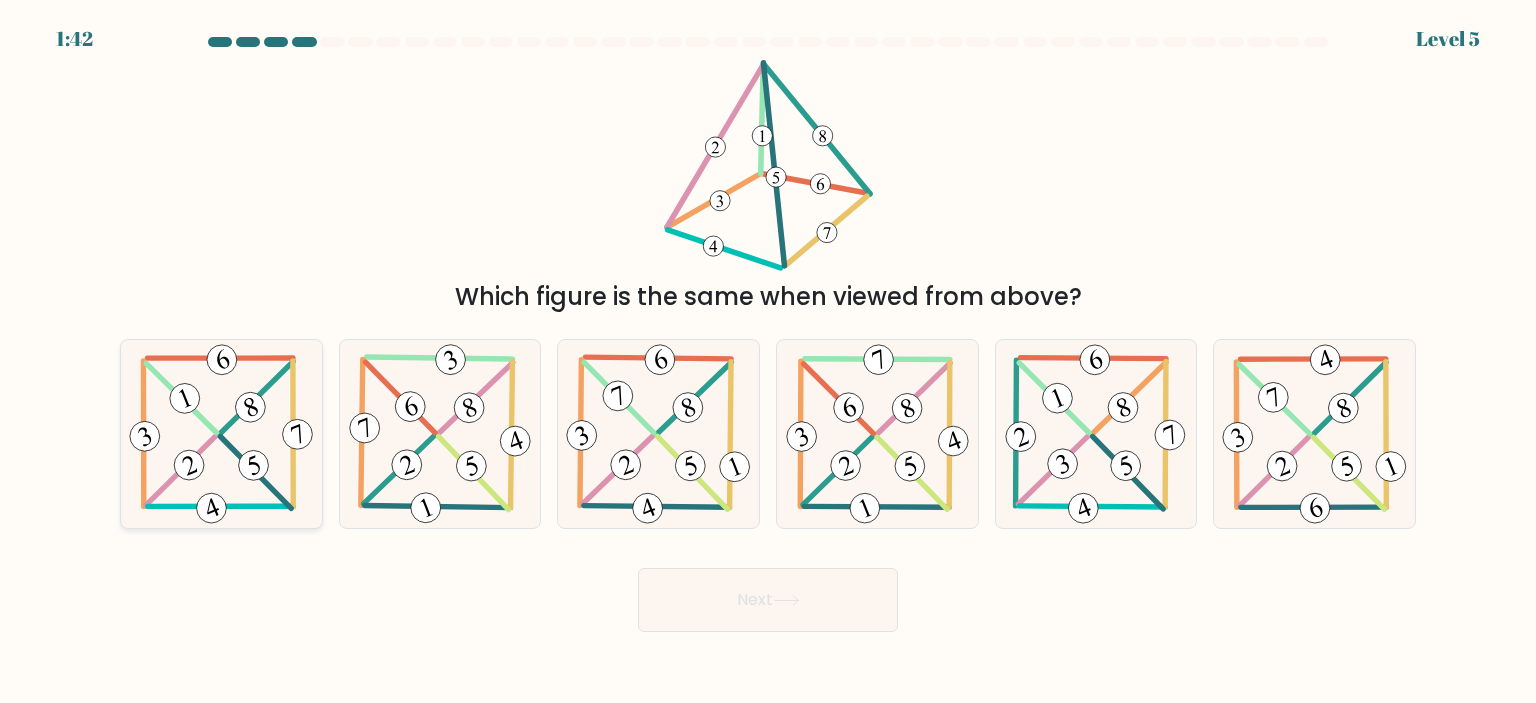 click at bounding box center (221, 434) 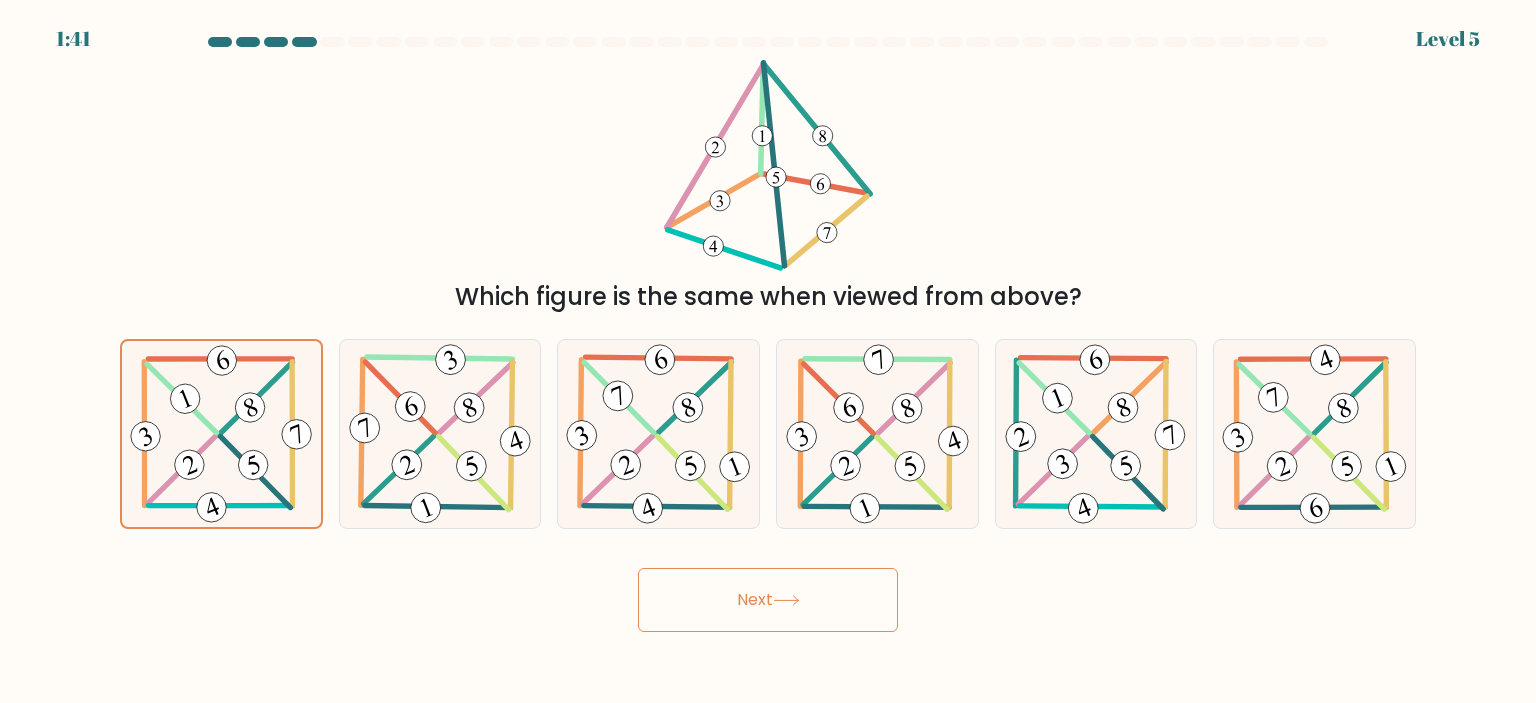 click on "Next" at bounding box center [768, 600] 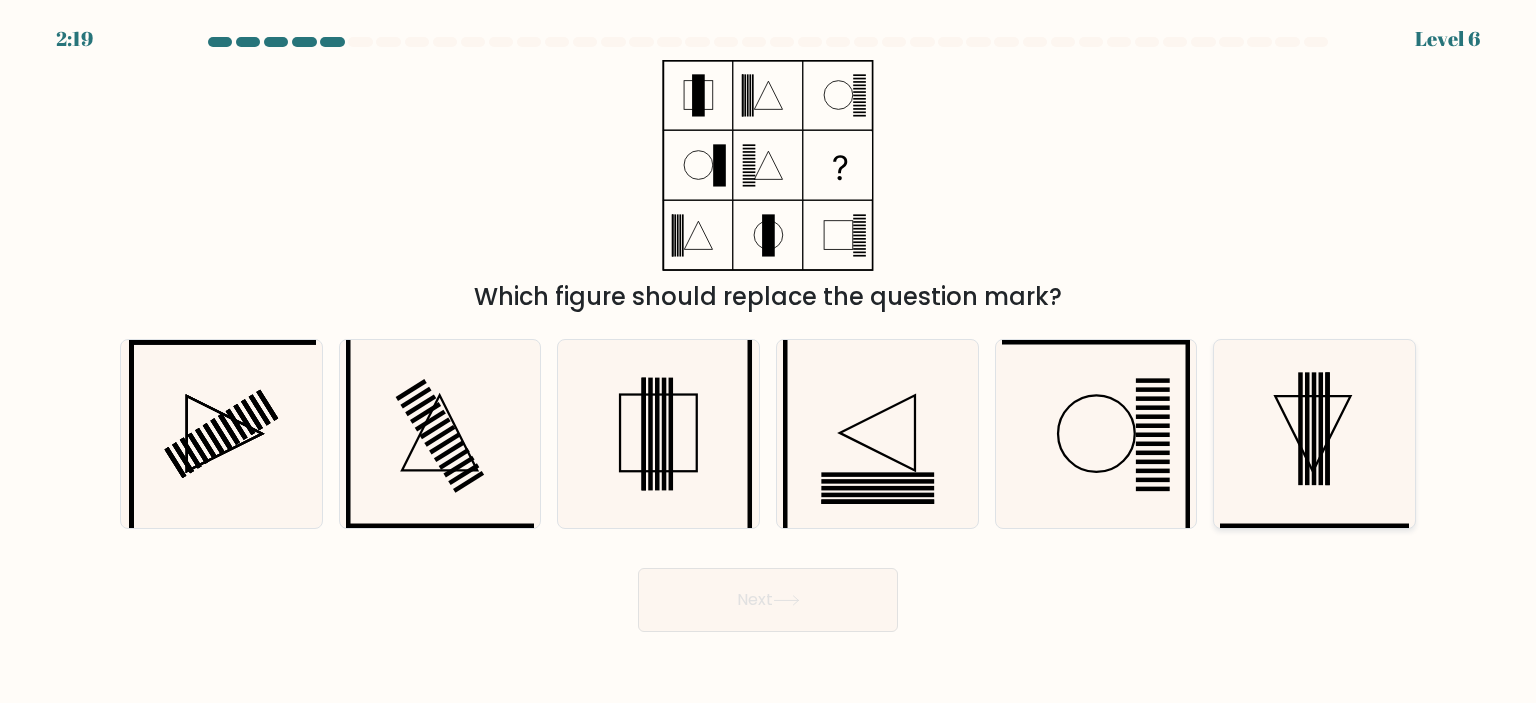 click at bounding box center (1314, 434) 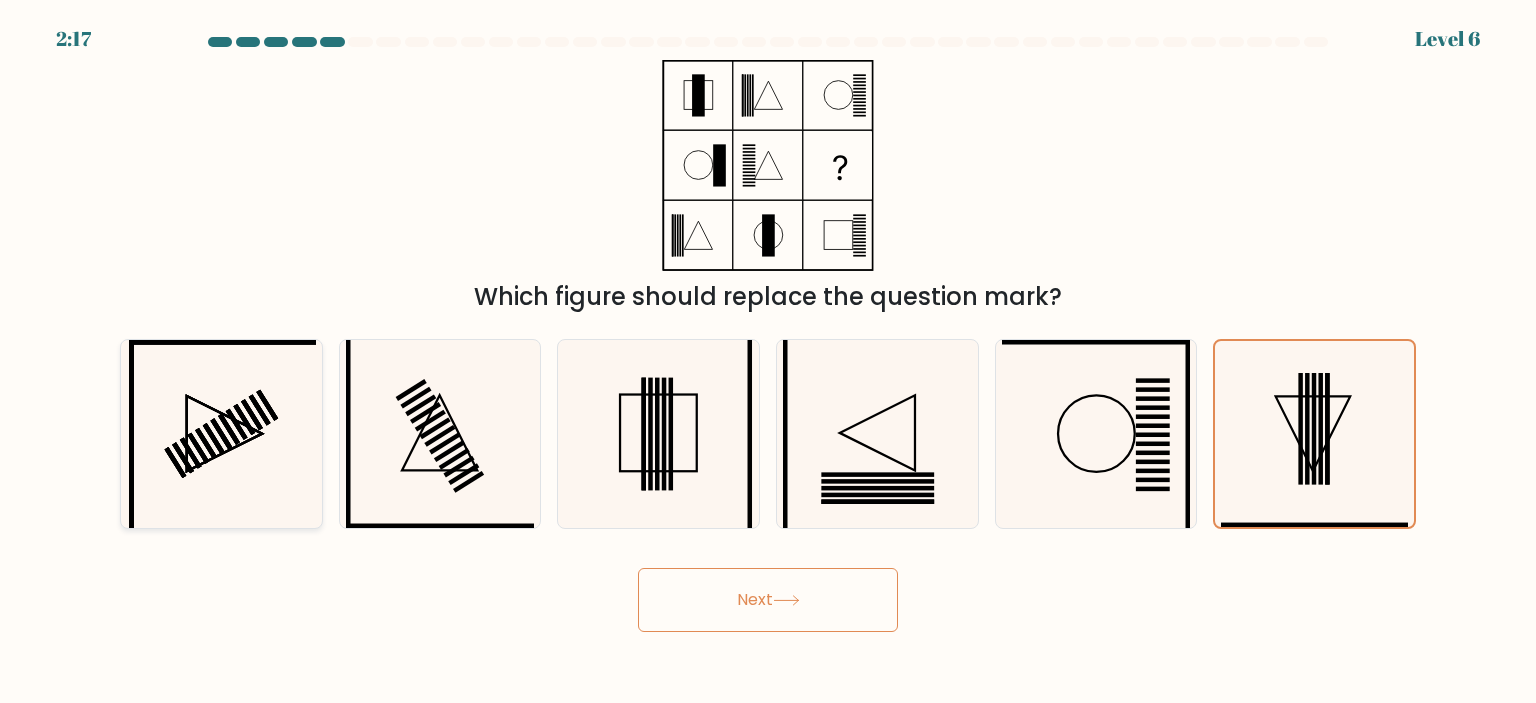 click at bounding box center [221, 434] 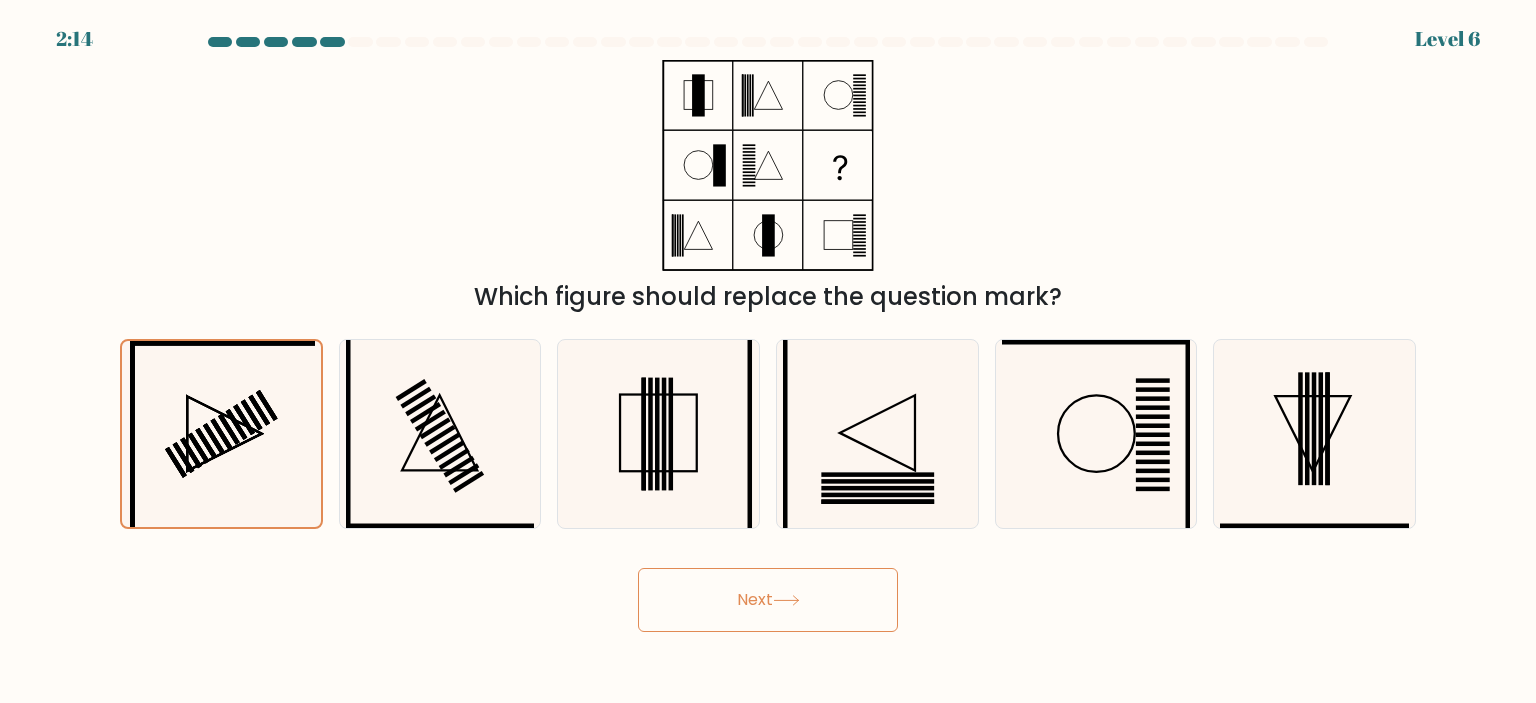 click on "Next" at bounding box center [768, 600] 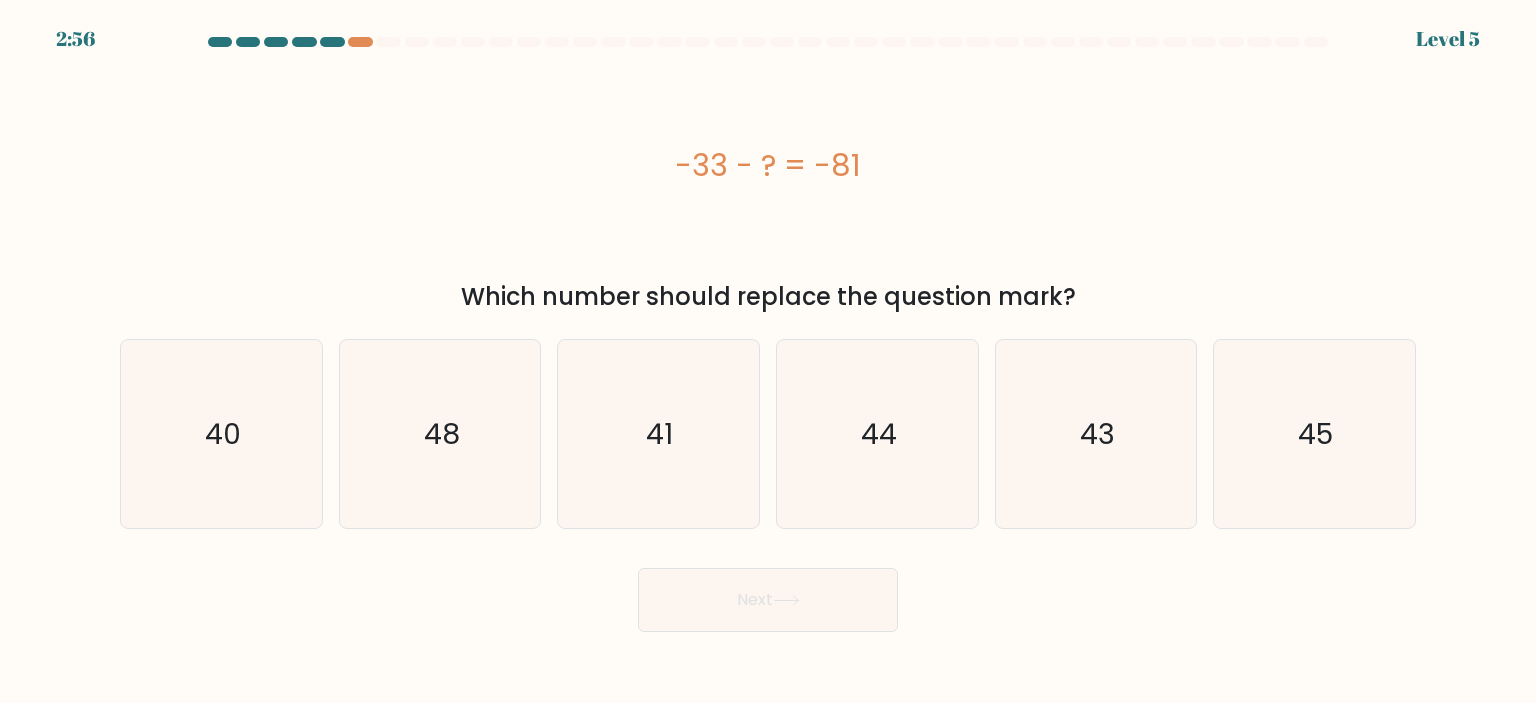 click on "-33 - ?  = -81" at bounding box center (768, 165) 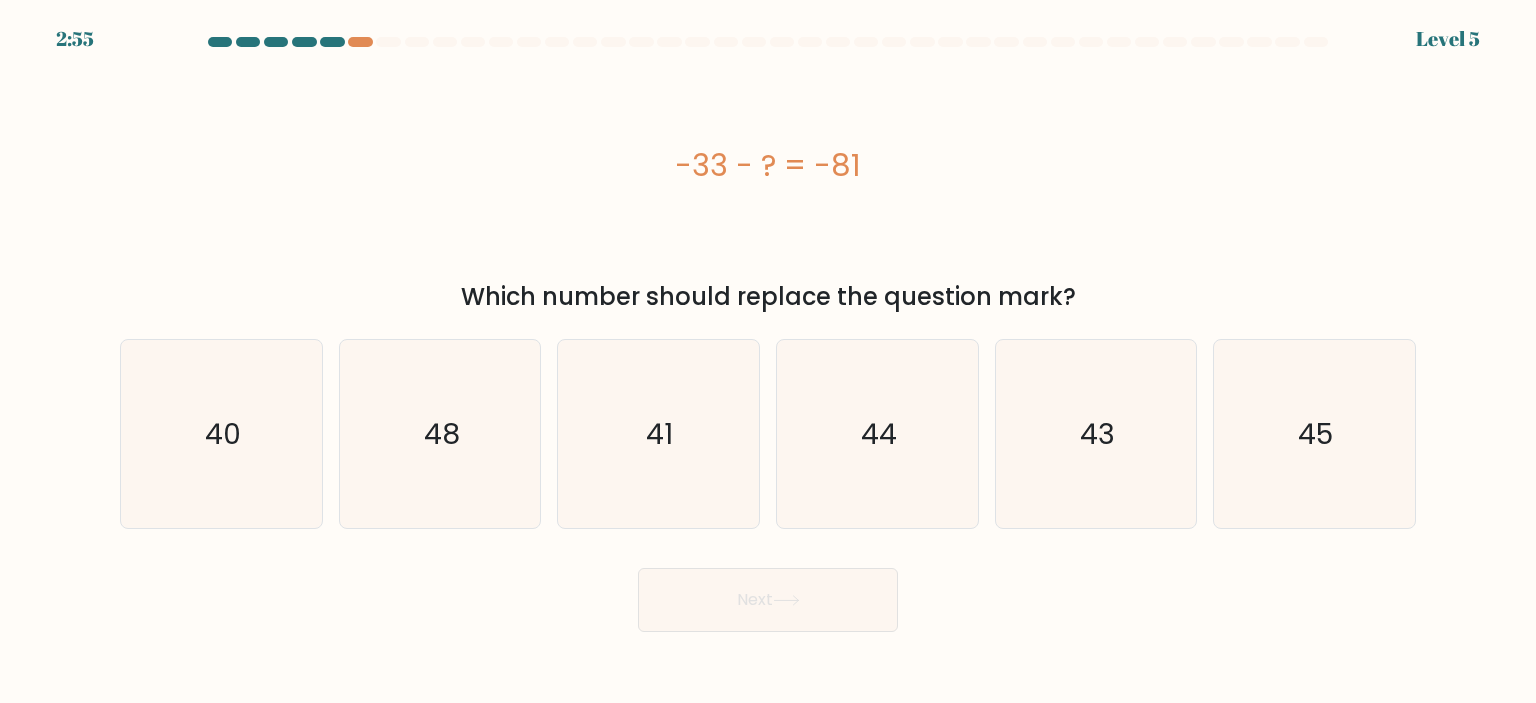 click on "-33 - ?  = -81" at bounding box center (768, 165) 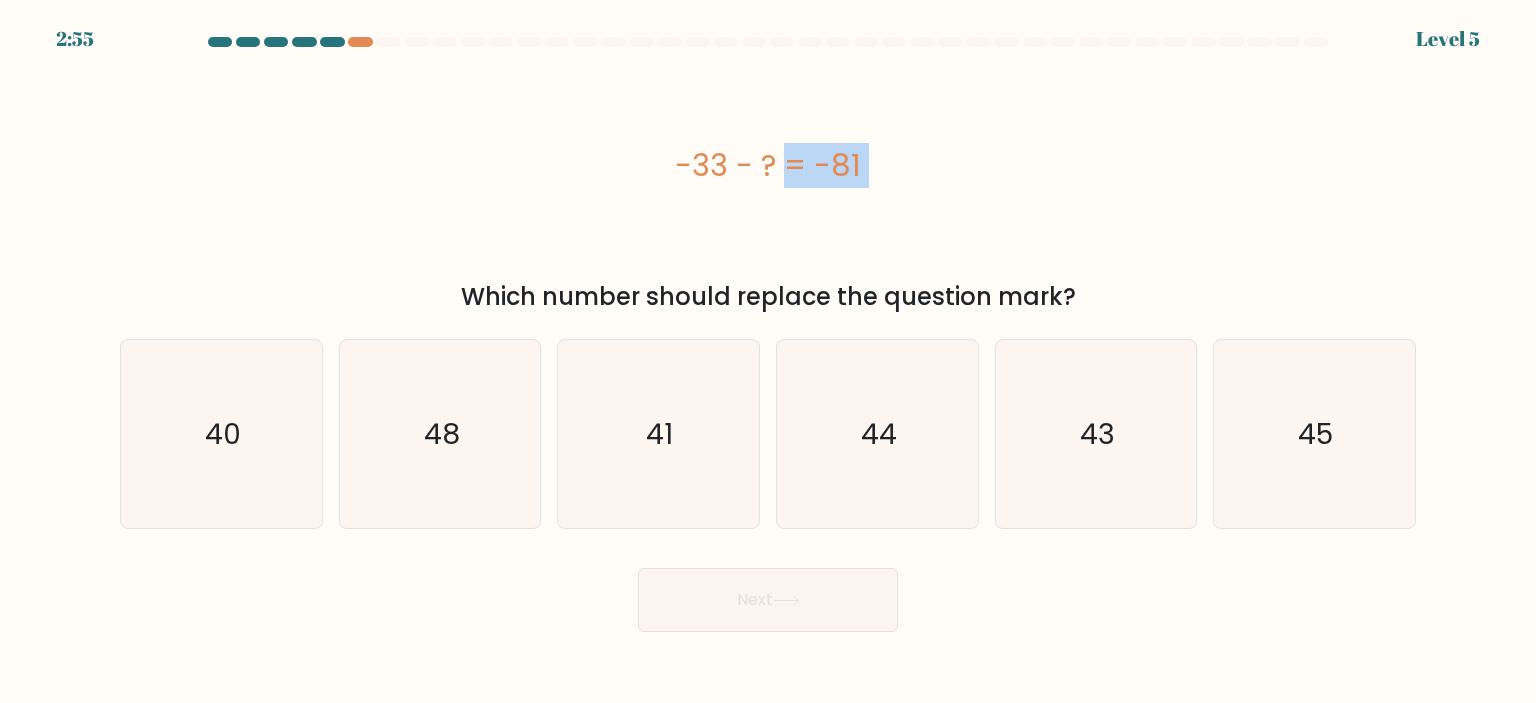 click on "-33 - ?  = -81" at bounding box center [768, 165] 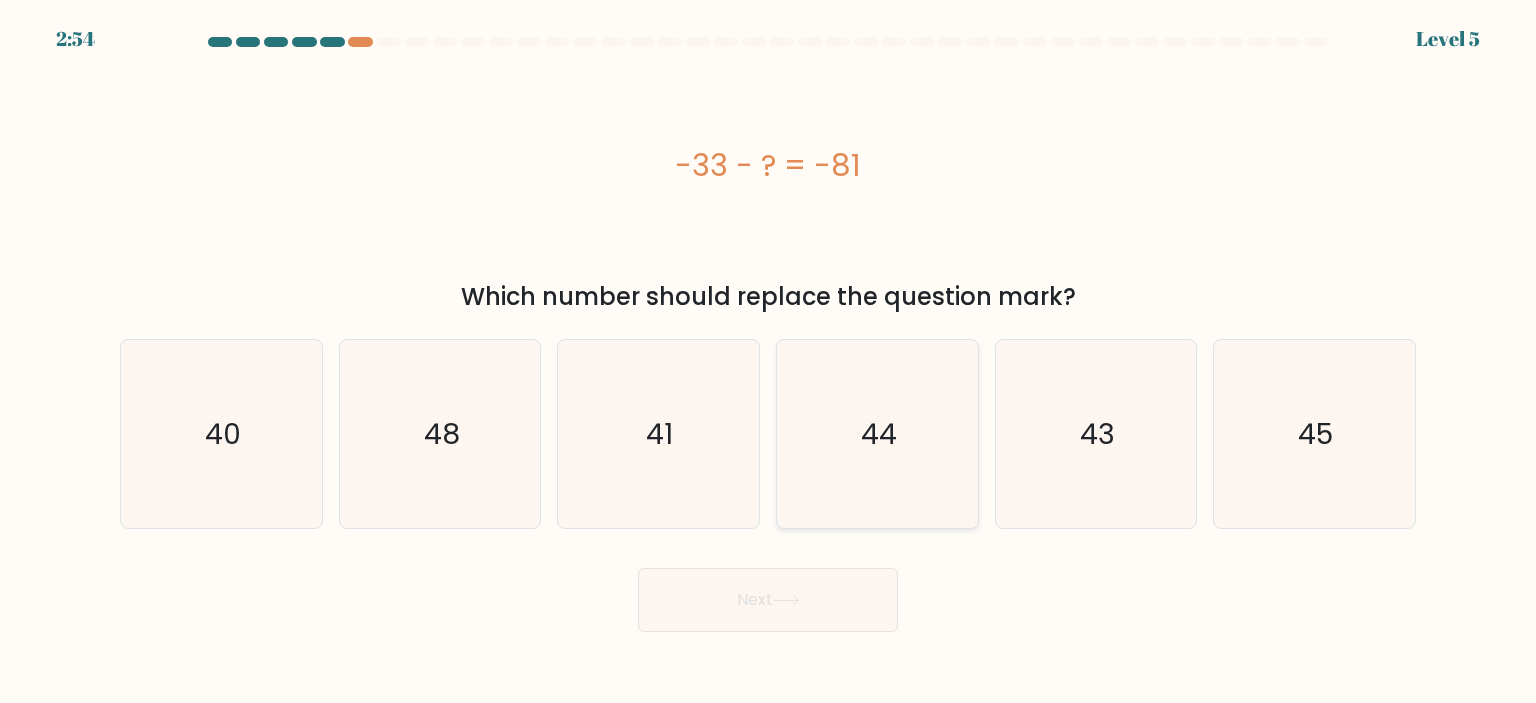 click on "44" at bounding box center [877, 434] 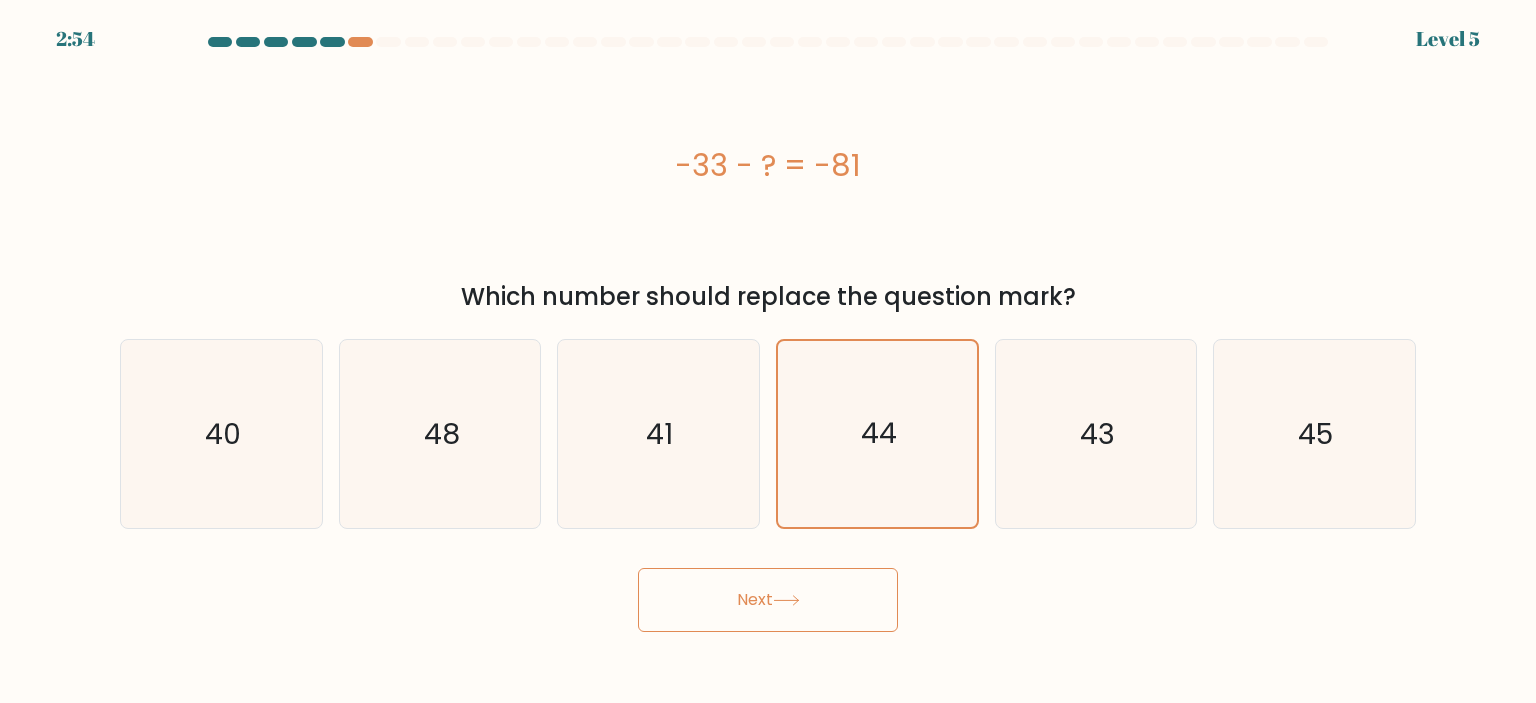 click on "Next" at bounding box center [768, 600] 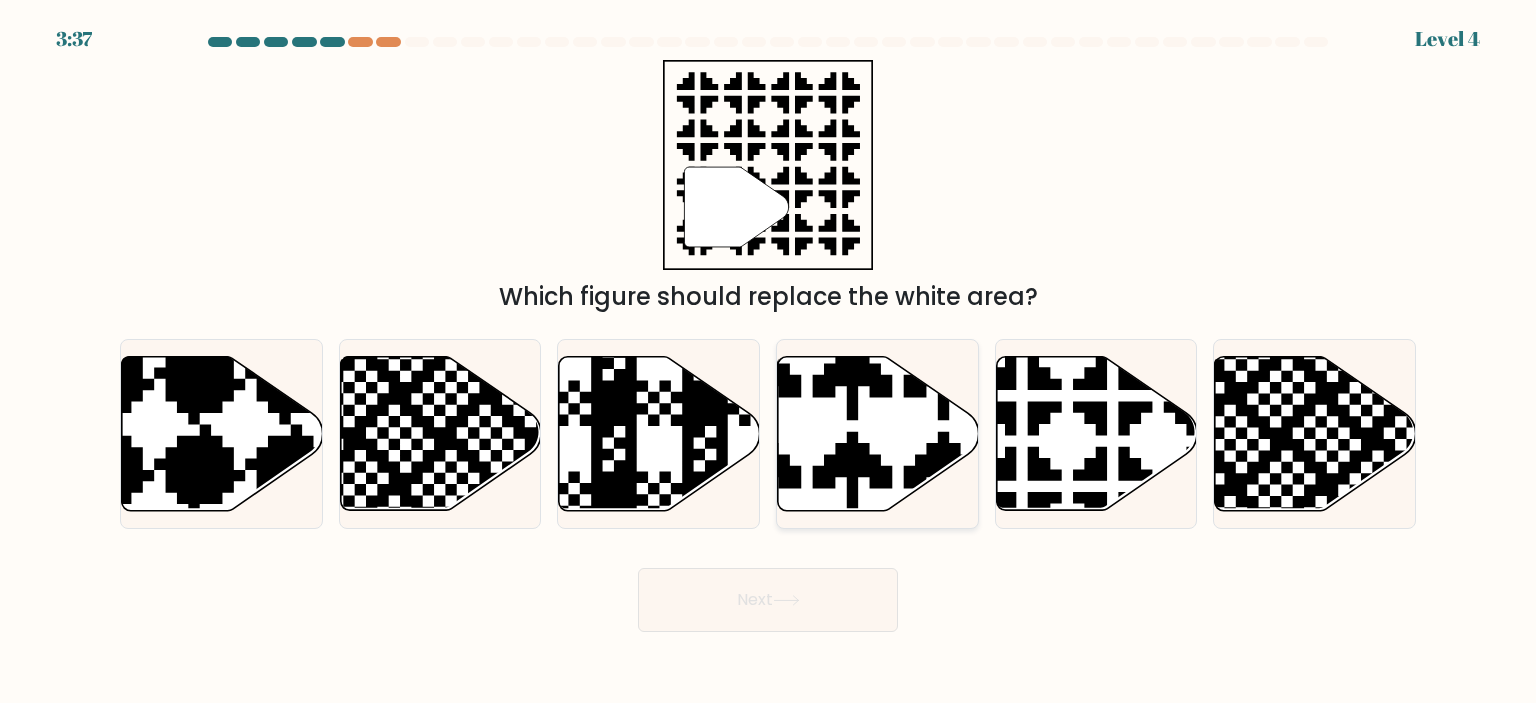 click at bounding box center (807, 516) 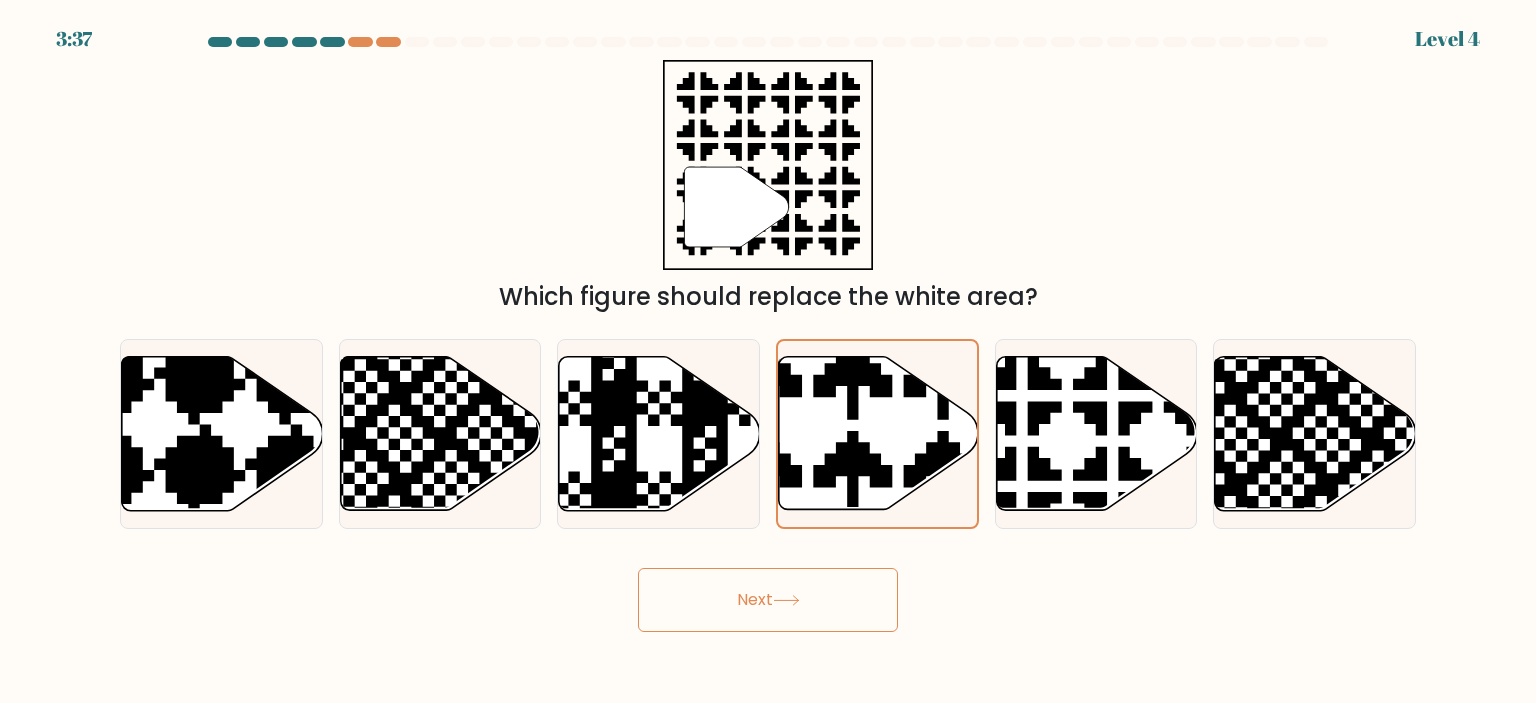 click at bounding box center (786, 600) 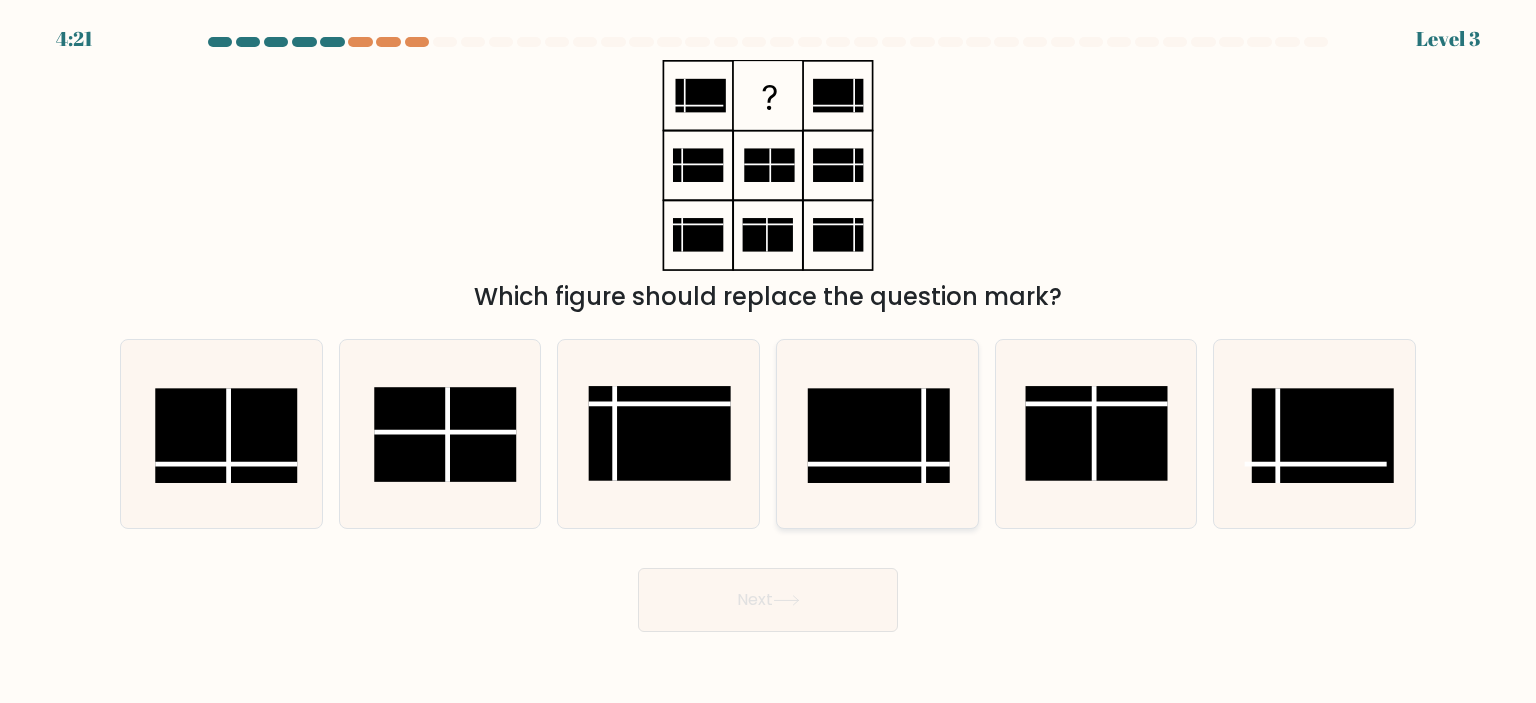 click at bounding box center [879, 435] 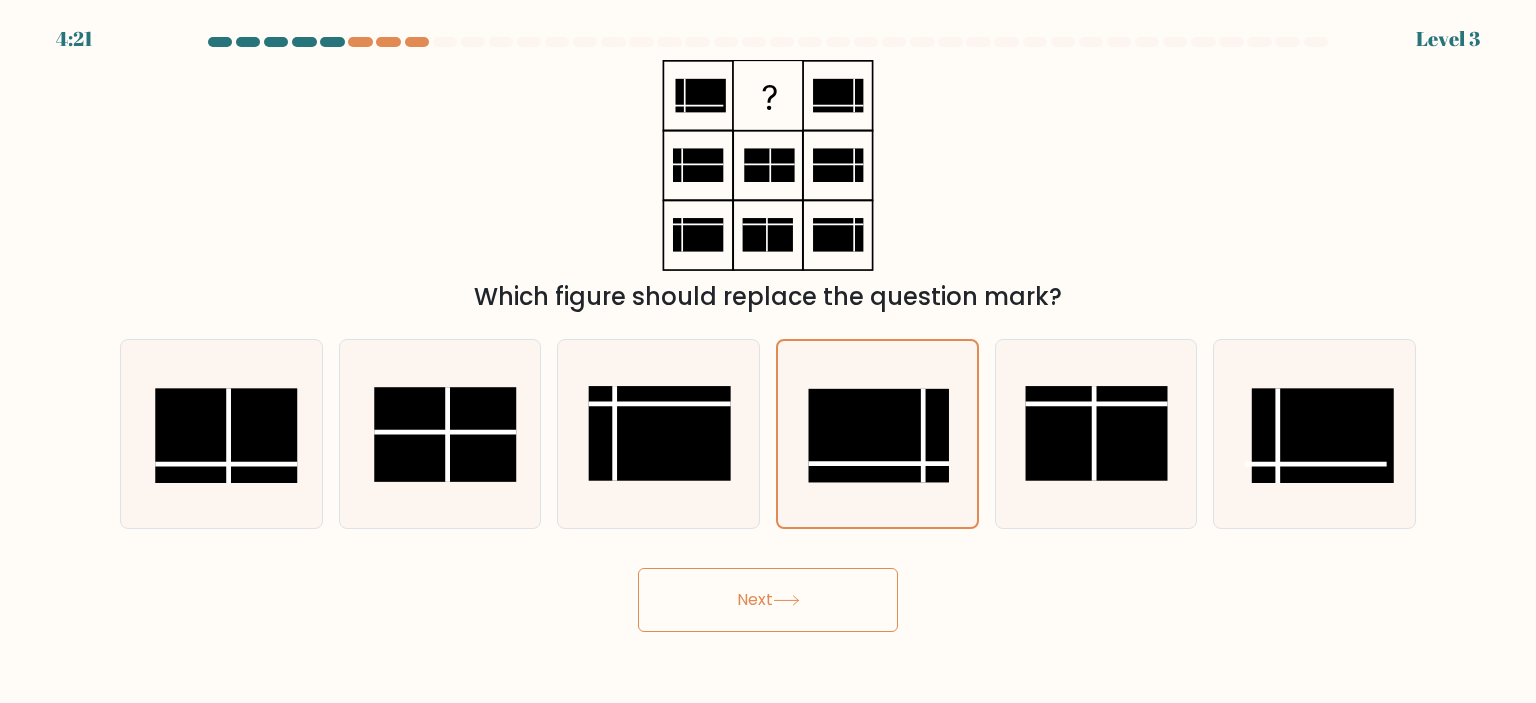 click on "Next" at bounding box center (768, 600) 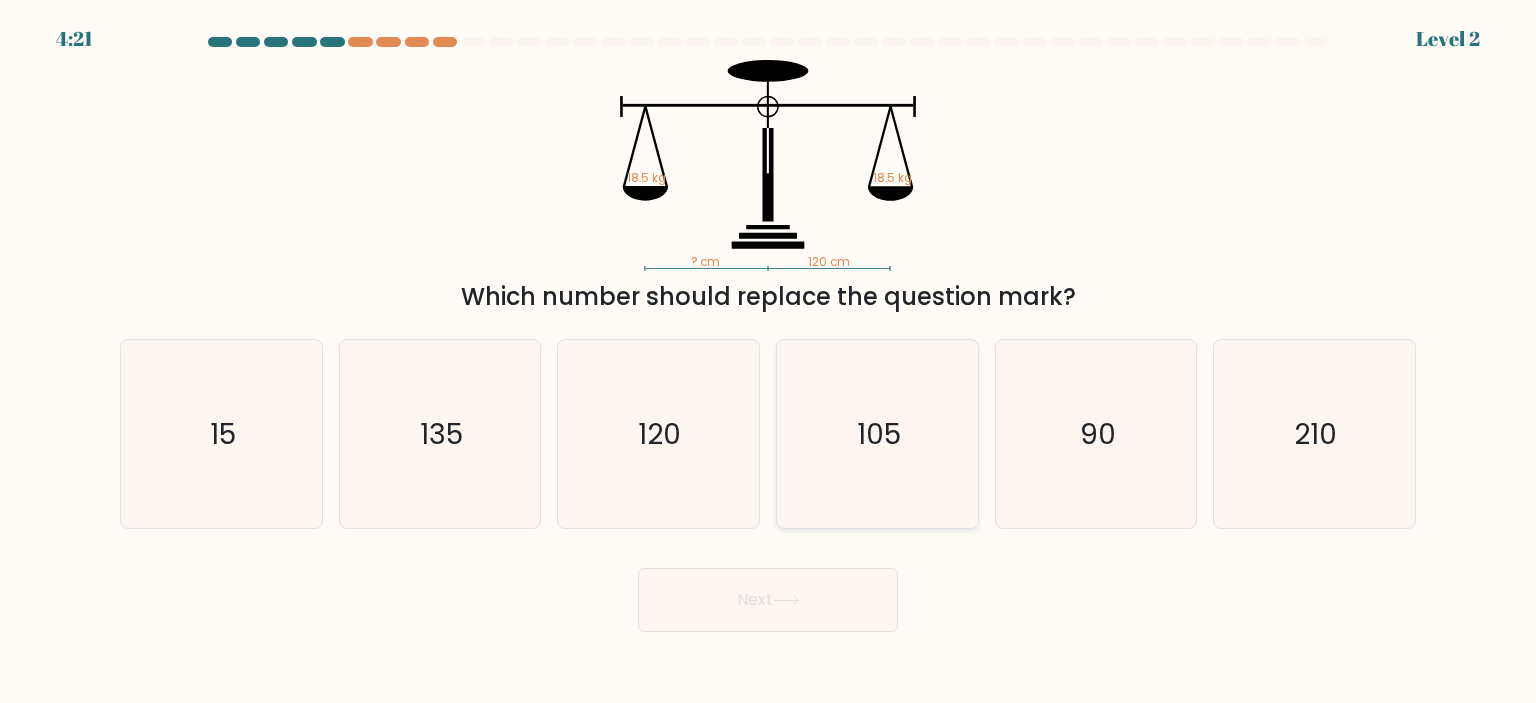 click on "105" at bounding box center (879, 434) 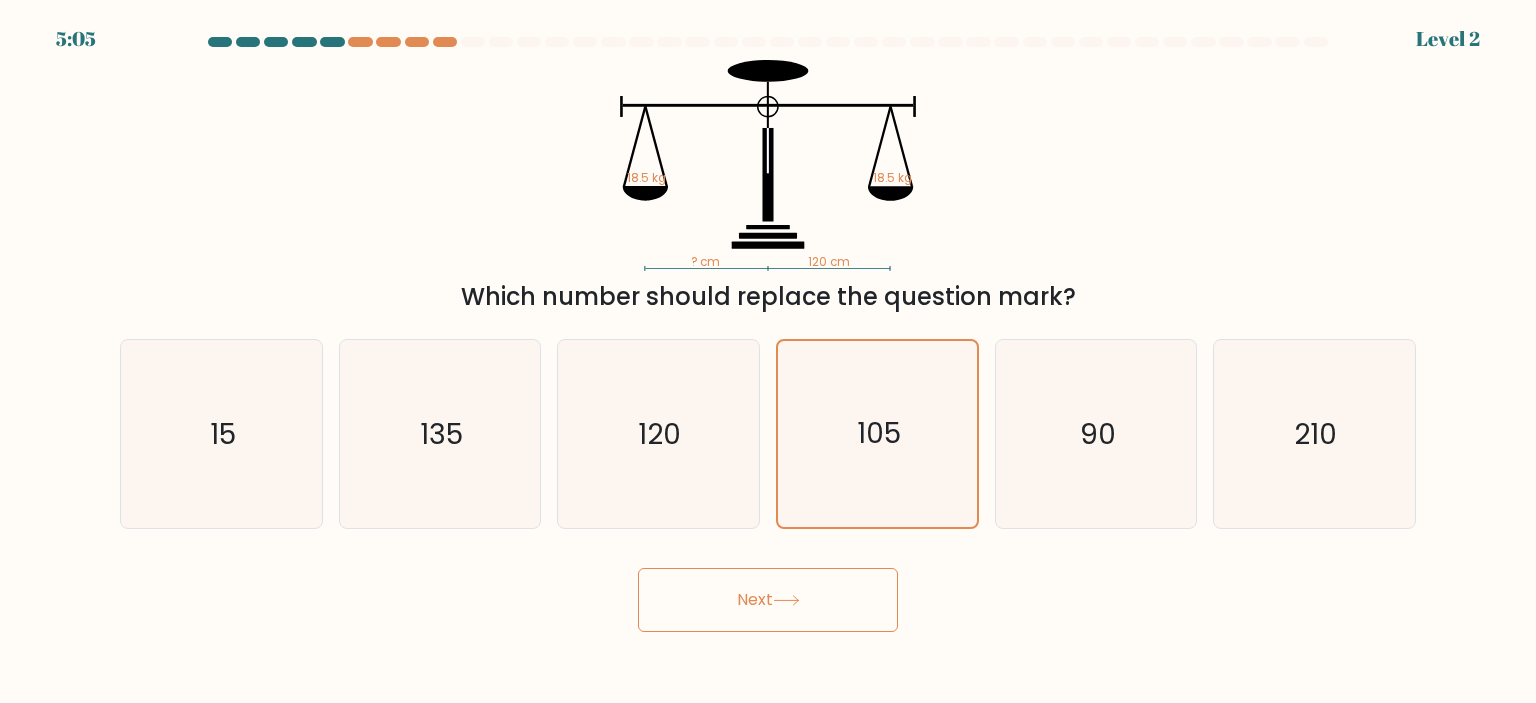 click on "Next" at bounding box center [768, 600] 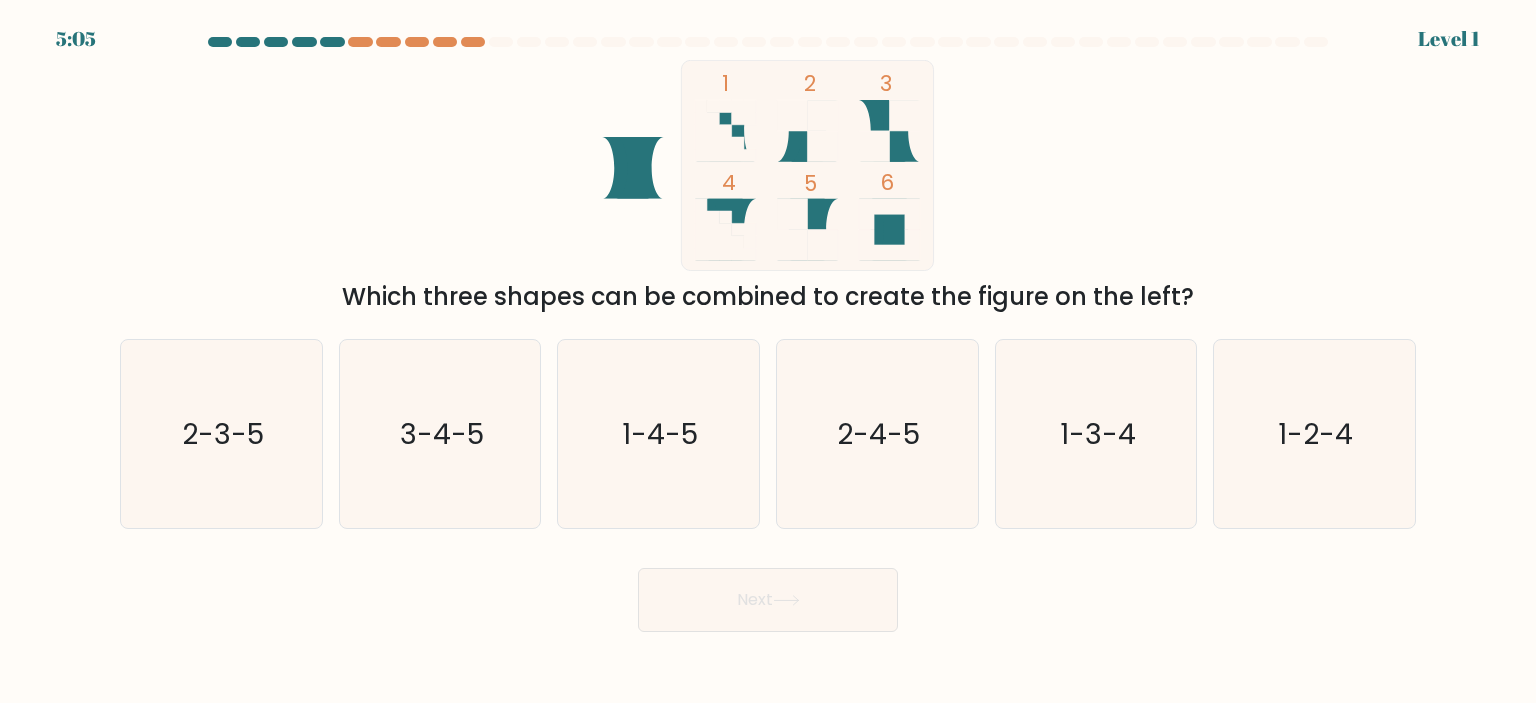 click on "2-4-5" at bounding box center (877, 434) 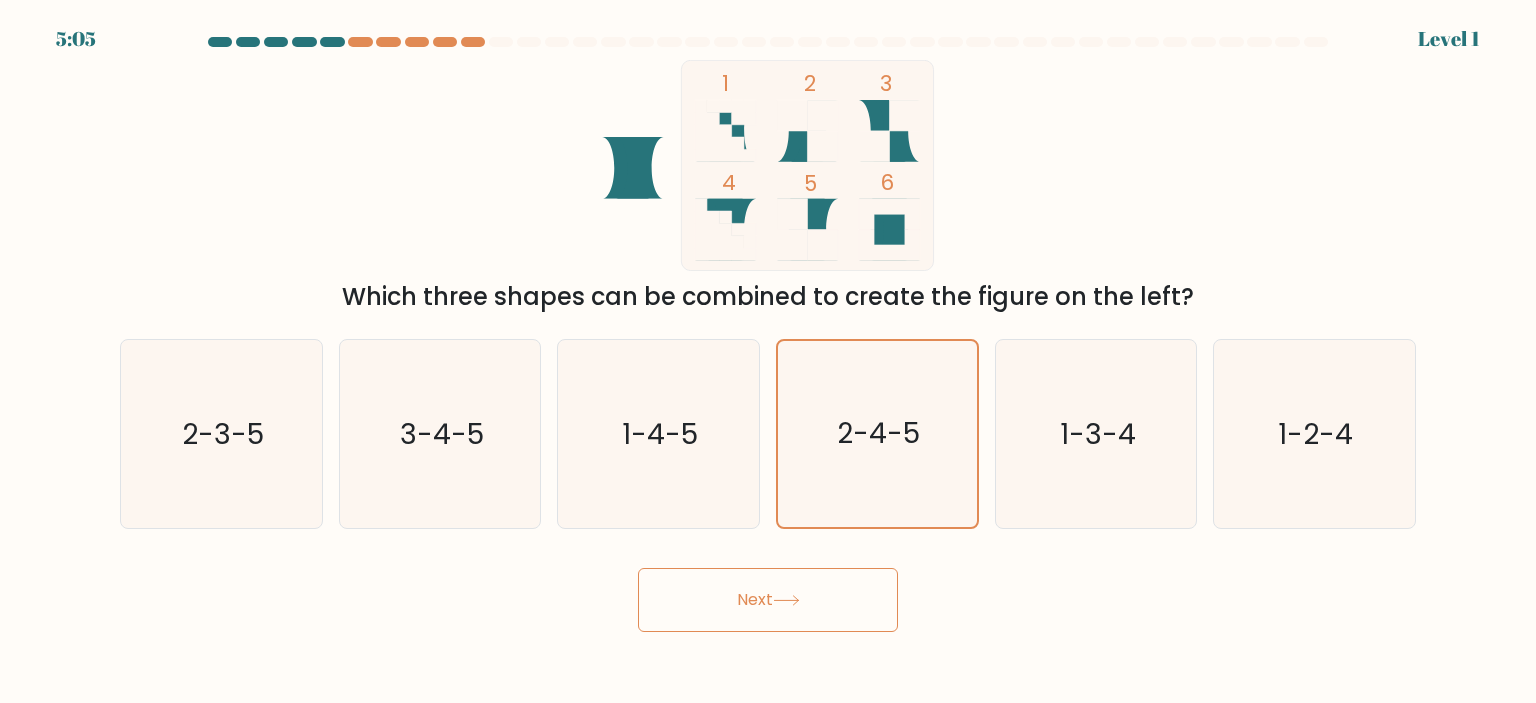 click on "Next" at bounding box center [768, 600] 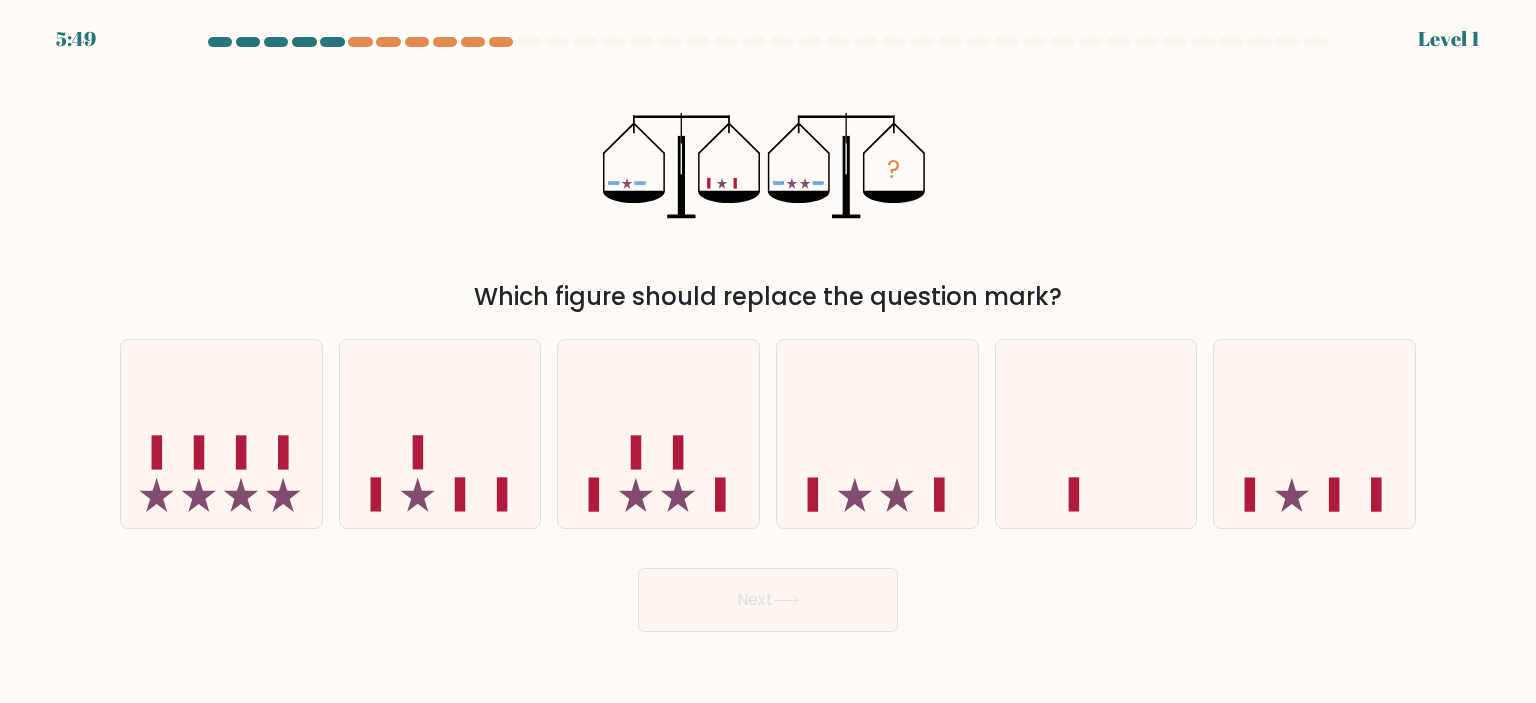 click at bounding box center [877, 434] 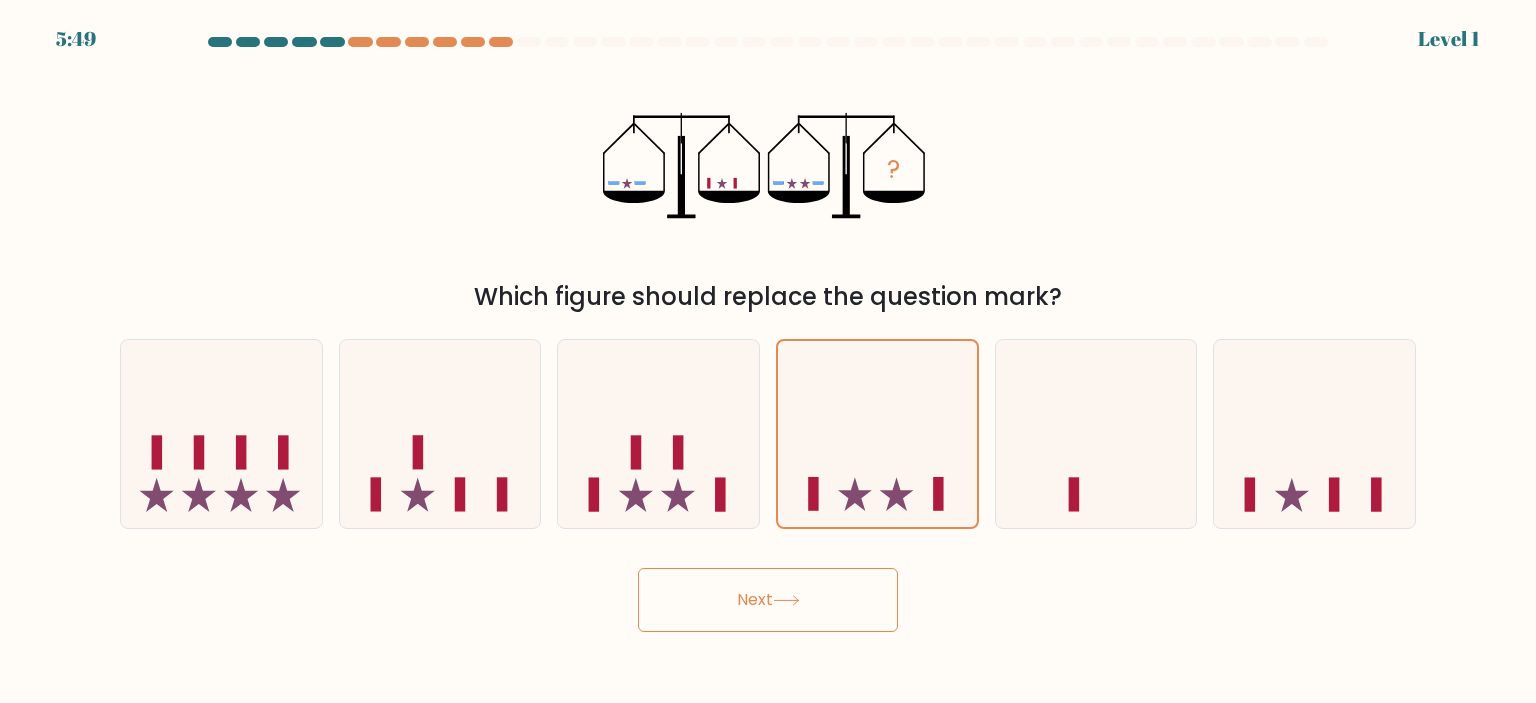 click at bounding box center [768, 334] 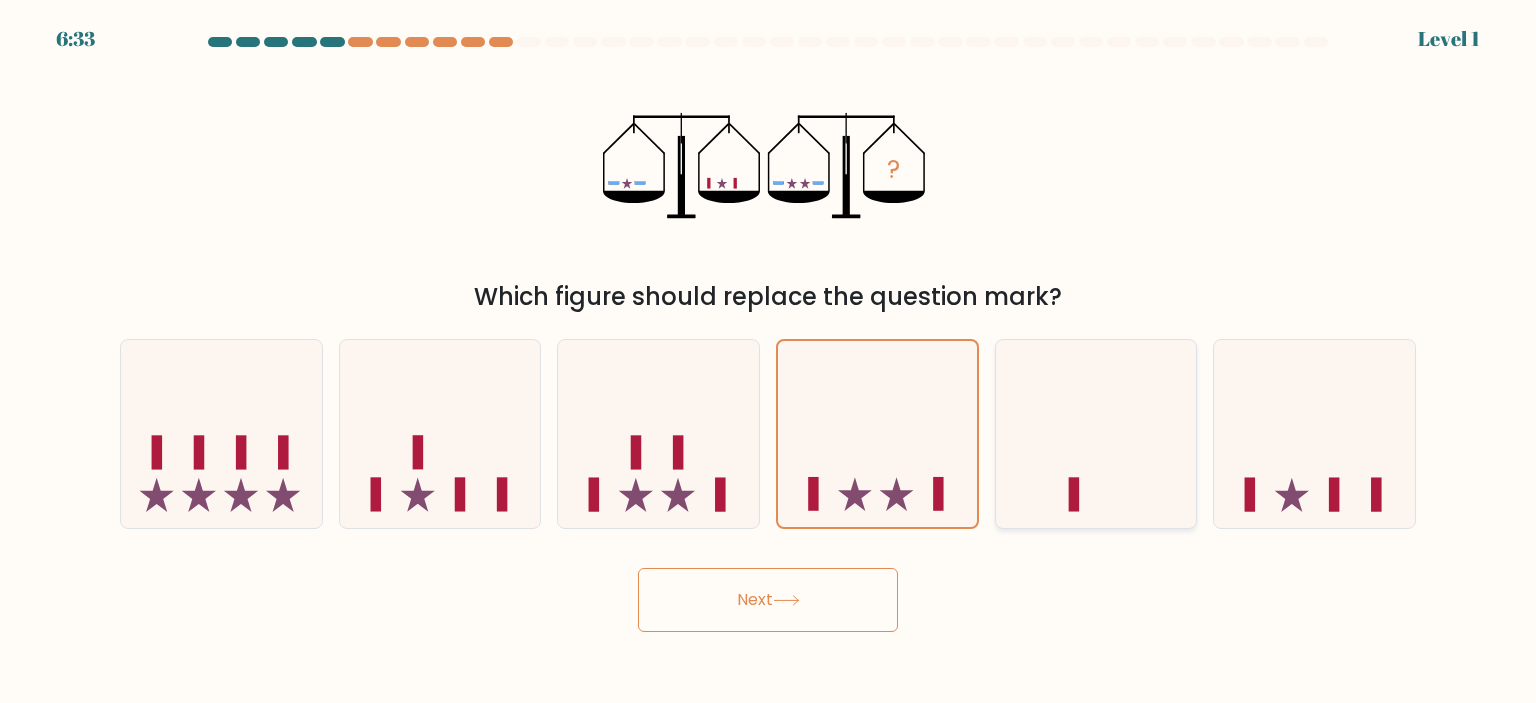click at bounding box center [1096, 434] 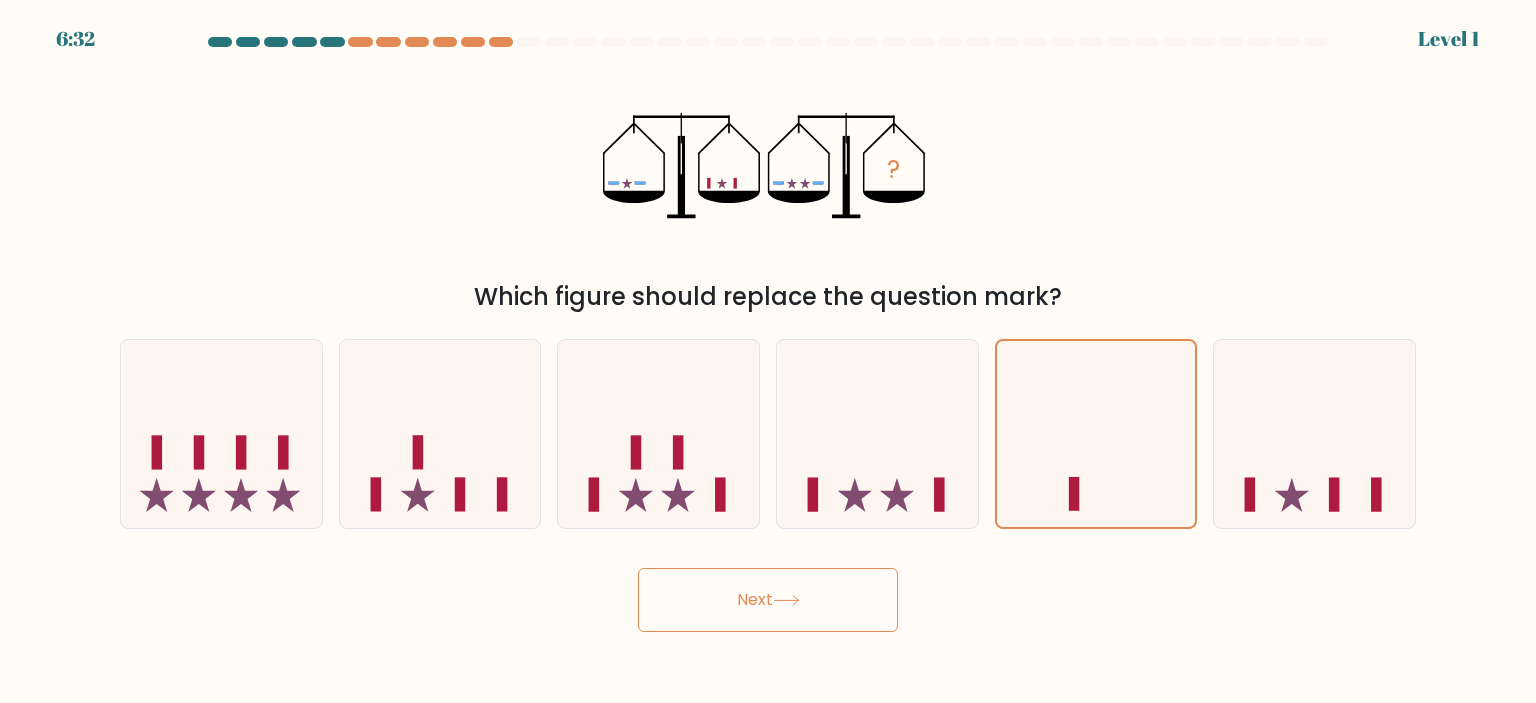 click on "Next" at bounding box center (768, 600) 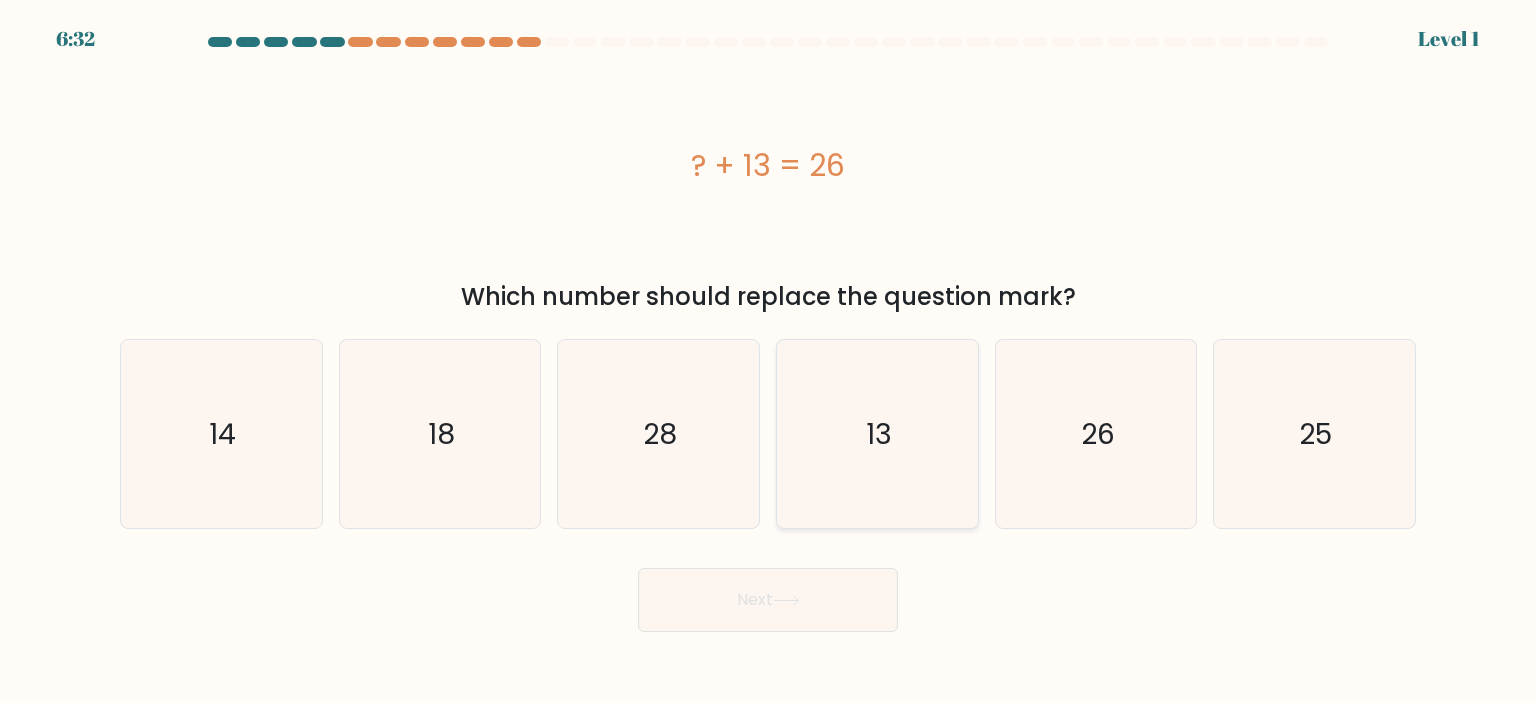 click on "13" at bounding box center (877, 434) 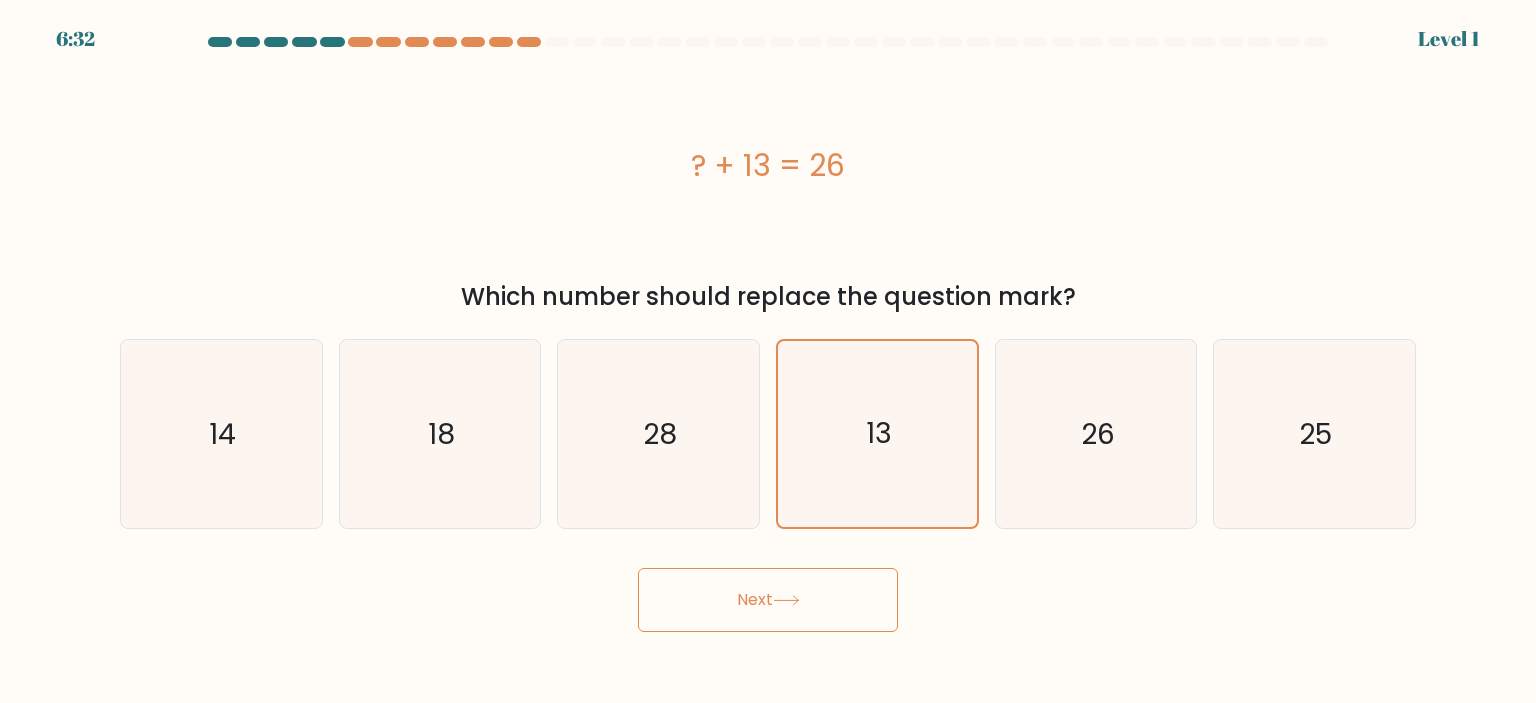 click on "Next" at bounding box center (768, 600) 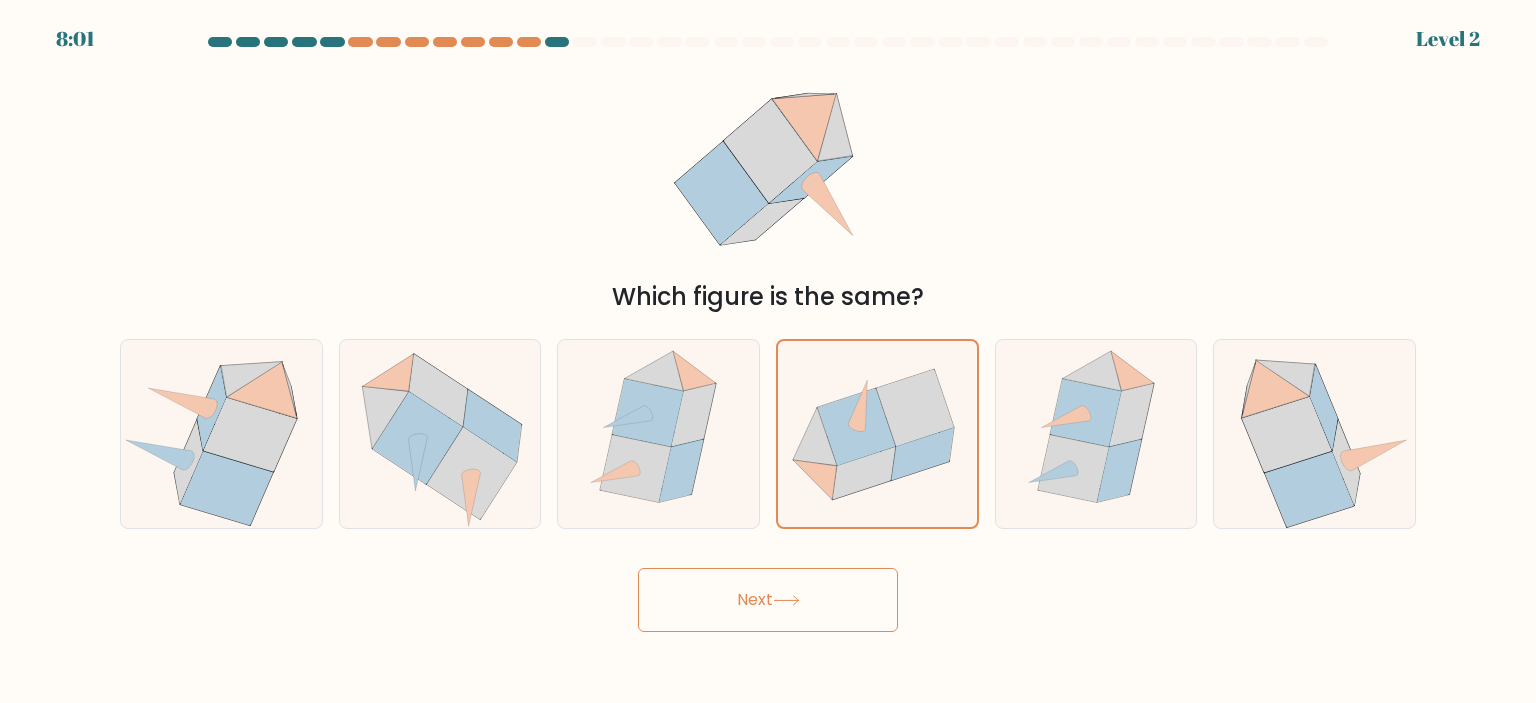 click at bounding box center (768, 334) 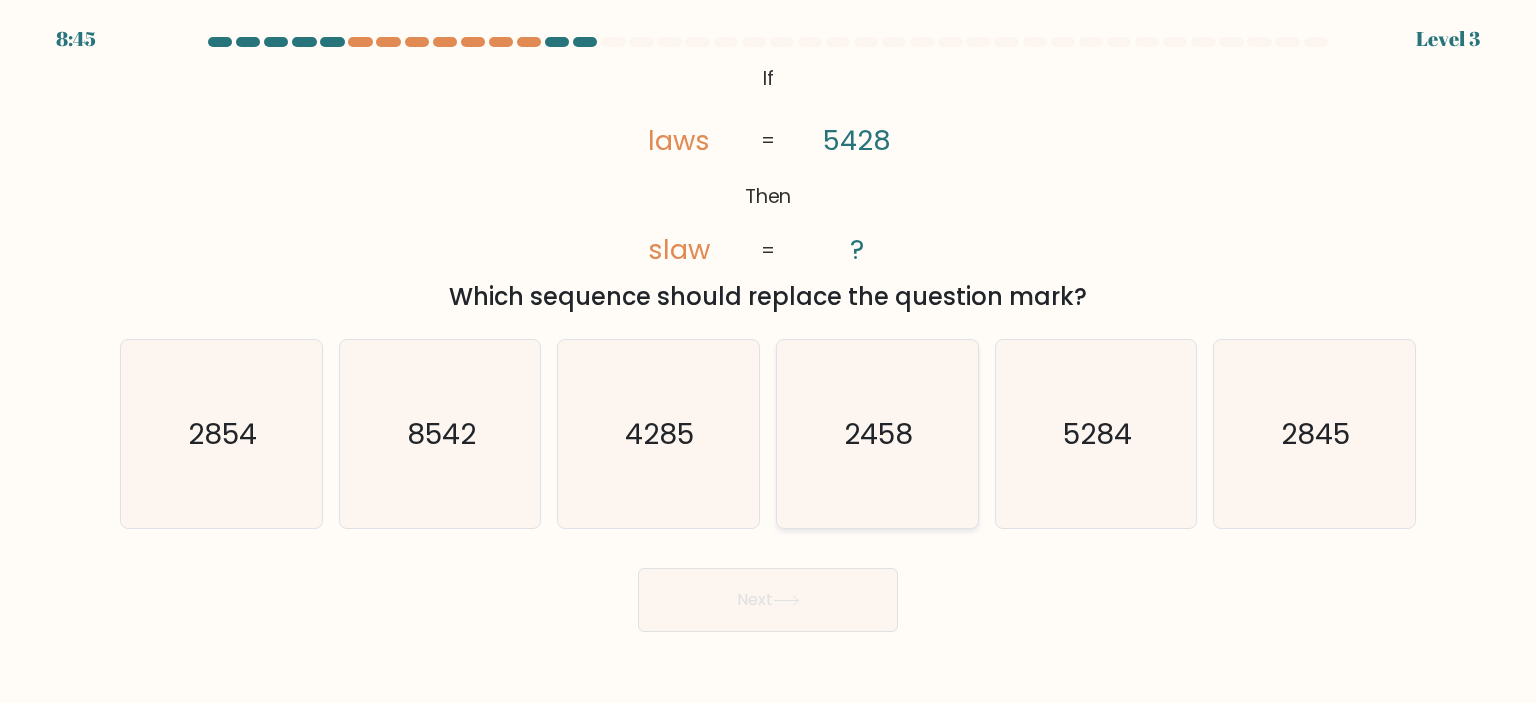 click on "2458" at bounding box center [877, 434] 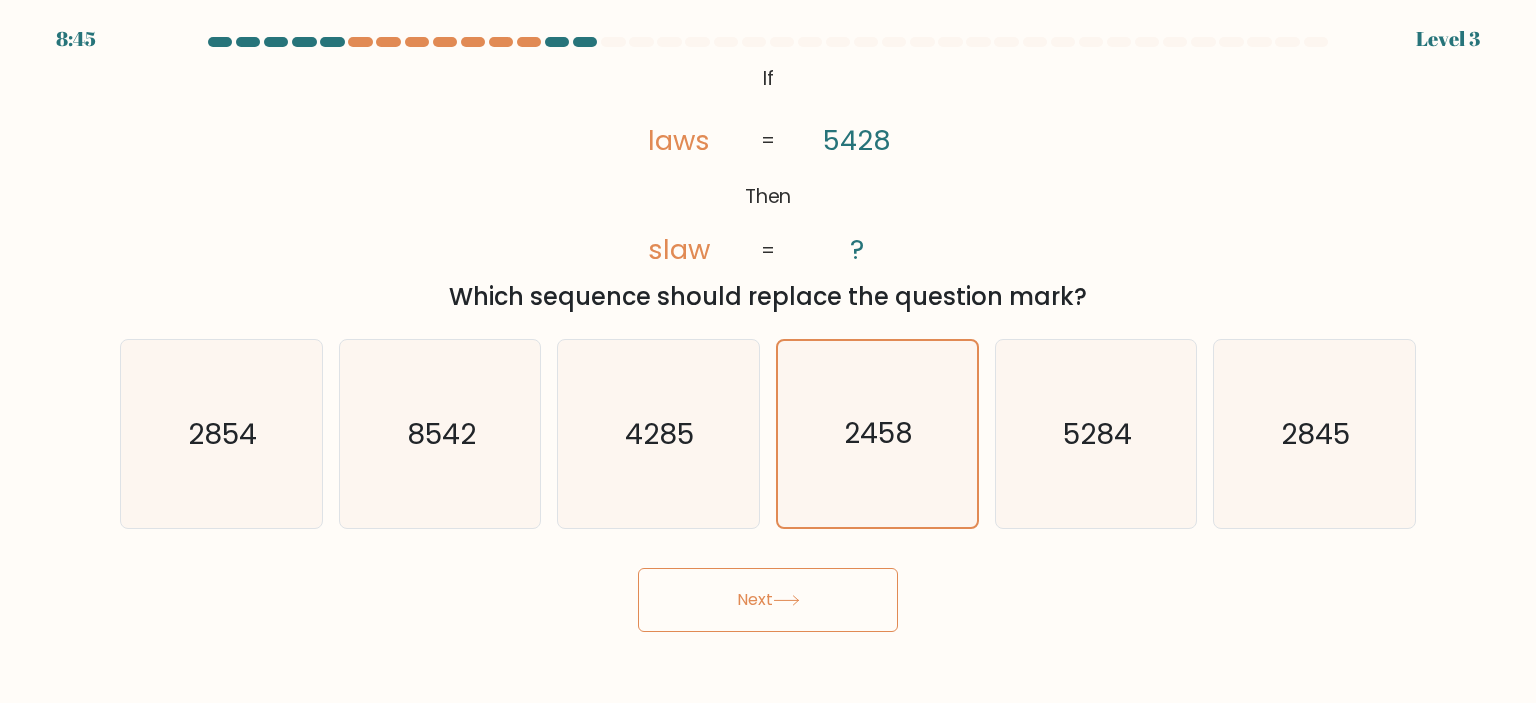 click on "Next" at bounding box center (768, 600) 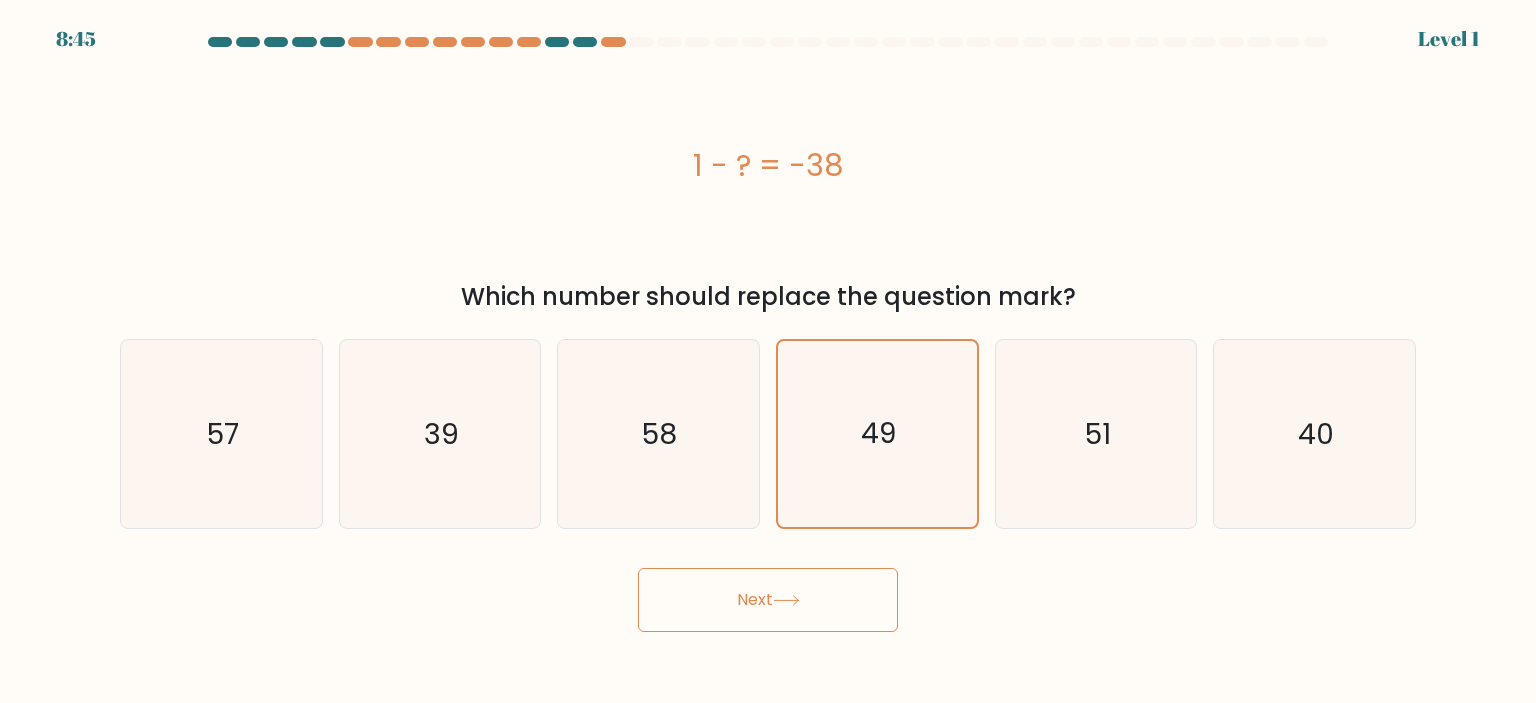 click on "Next" at bounding box center [768, 592] 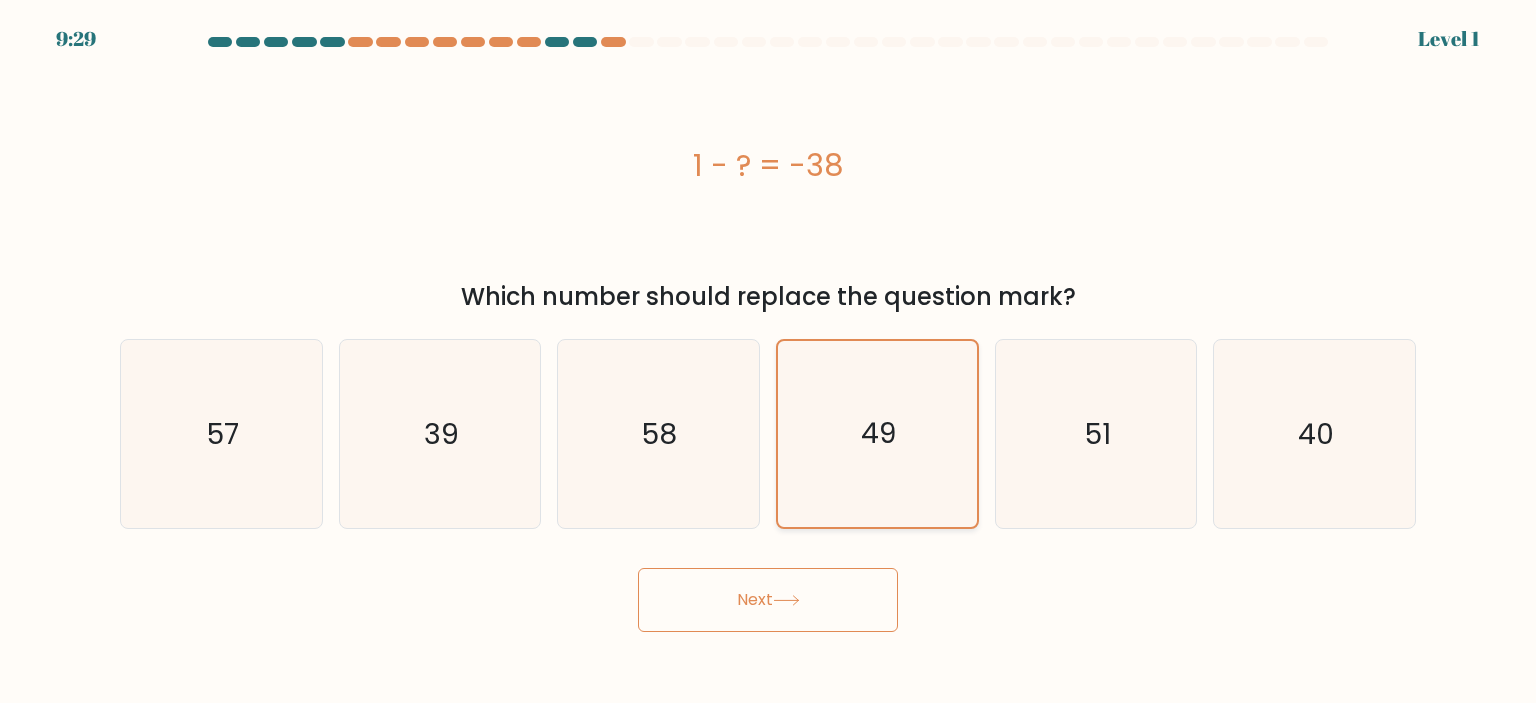 click on "49" at bounding box center [877, 434] 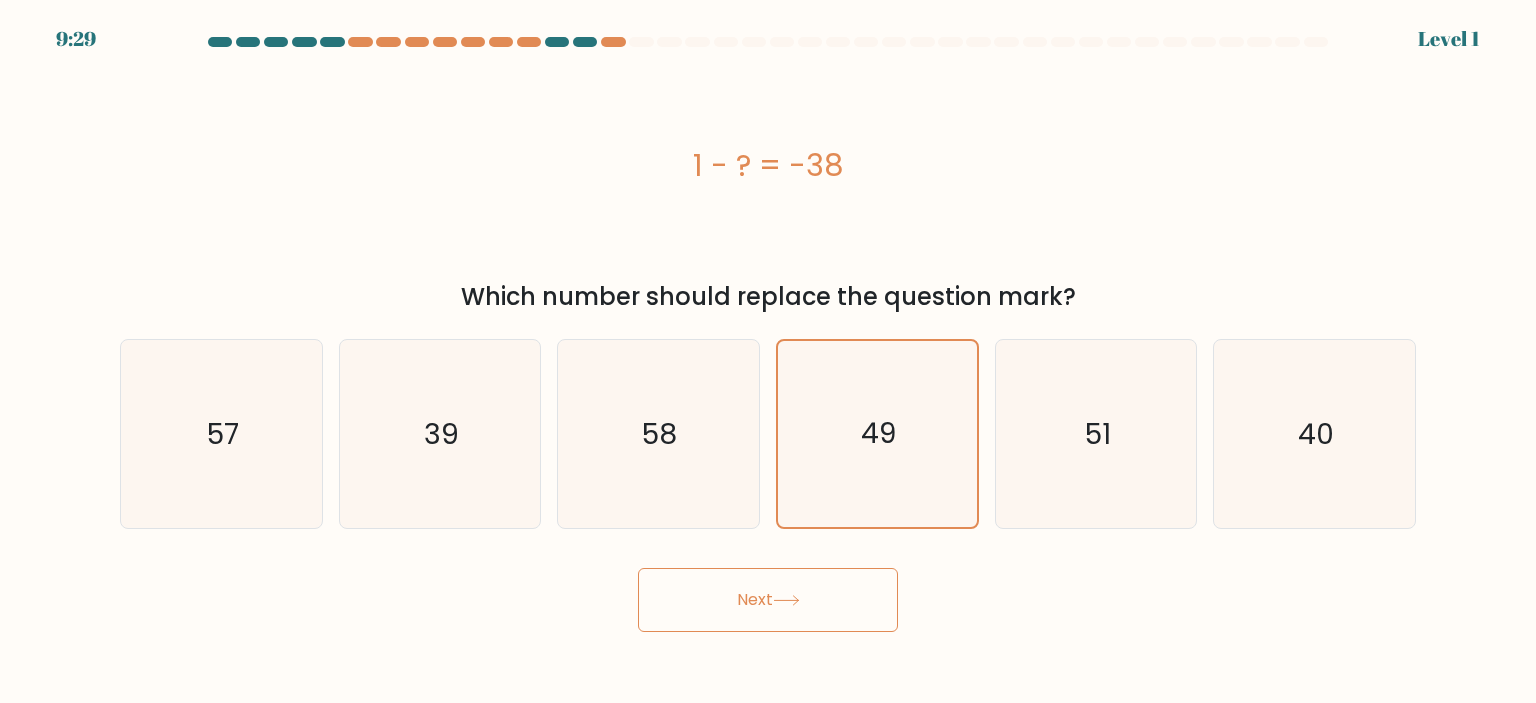 click on "Next" at bounding box center (768, 600) 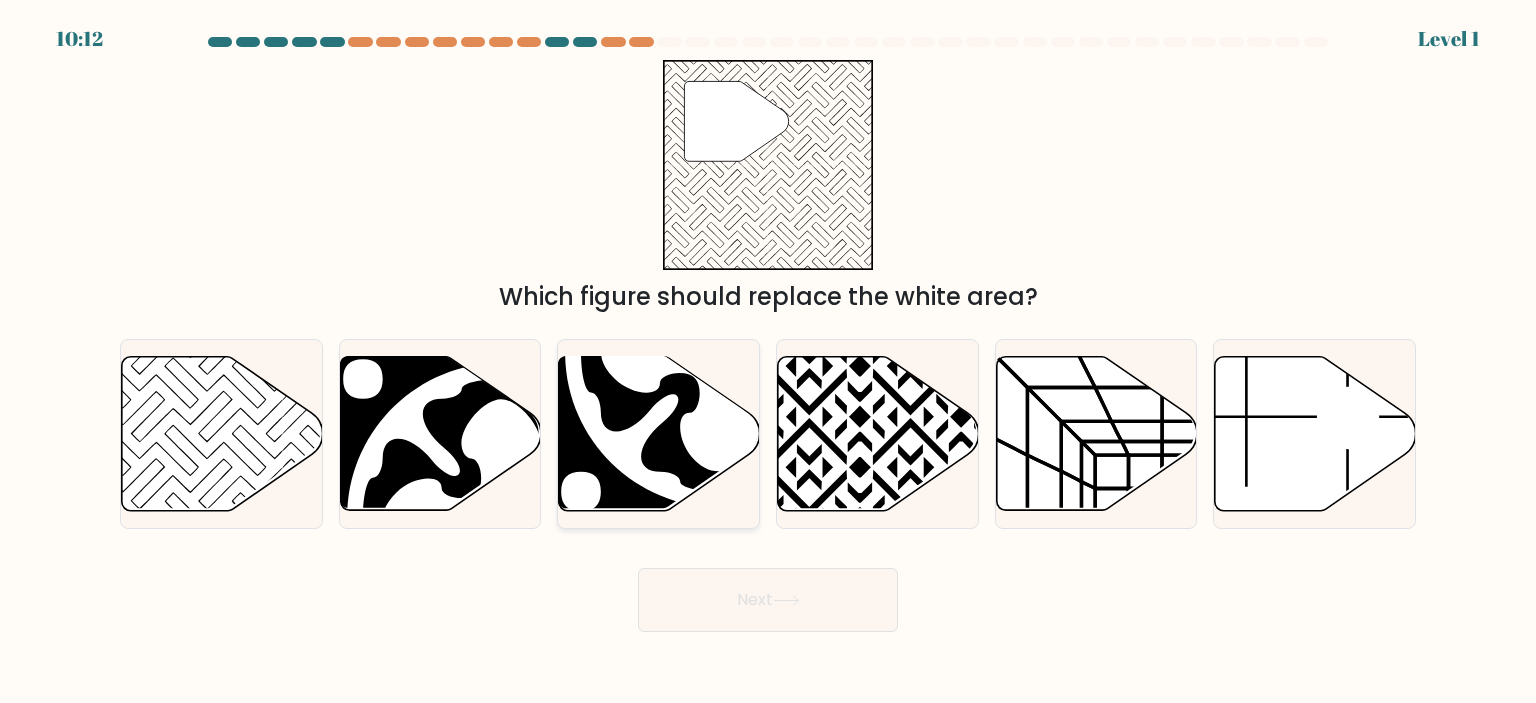 click at bounding box center [720, 353] 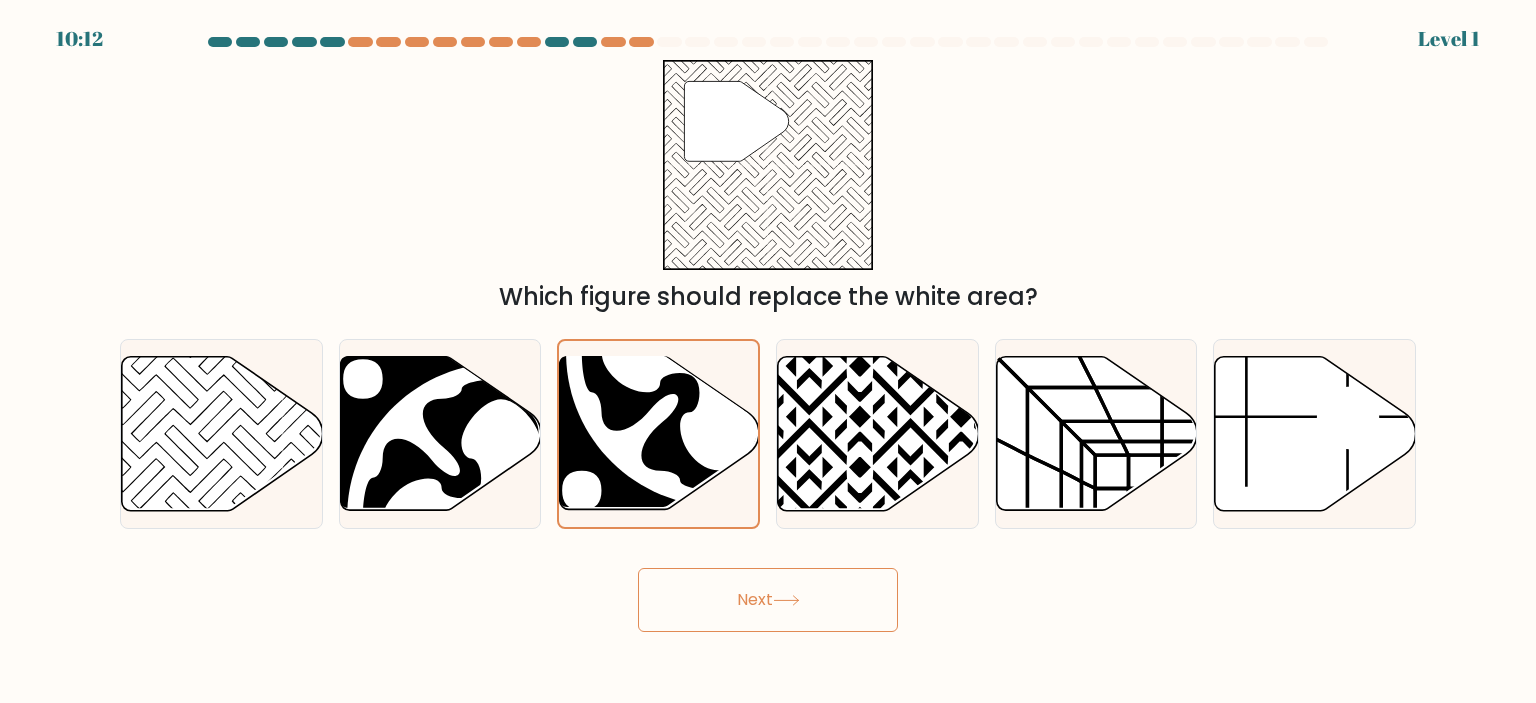 click on "Next" at bounding box center [768, 600] 